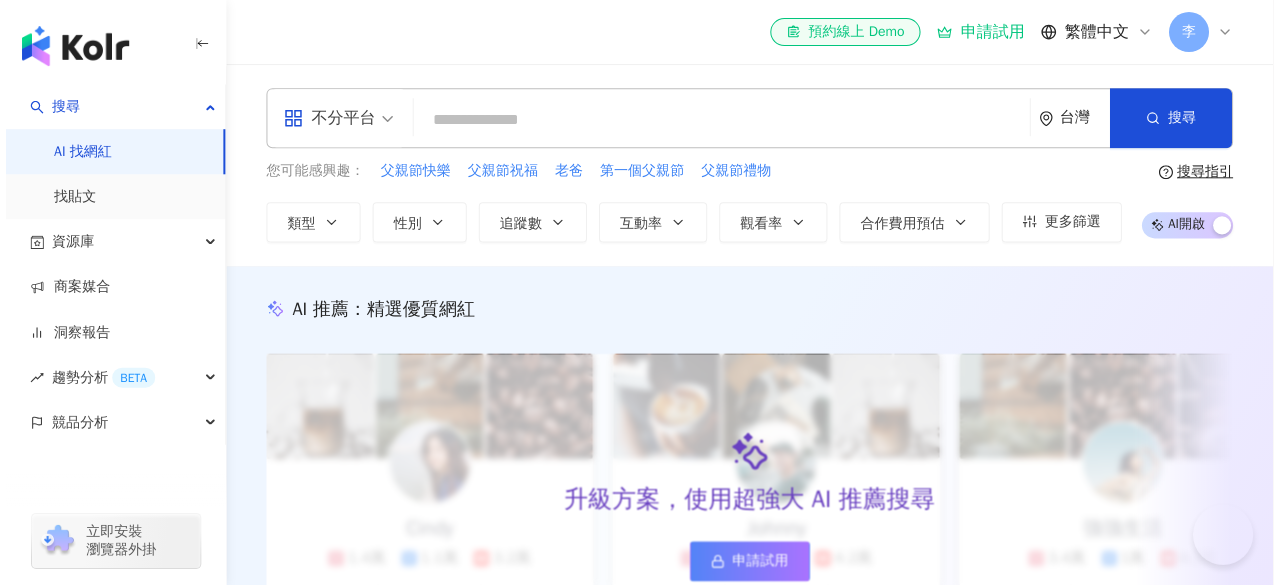 scroll, scrollTop: 0, scrollLeft: 0, axis: both 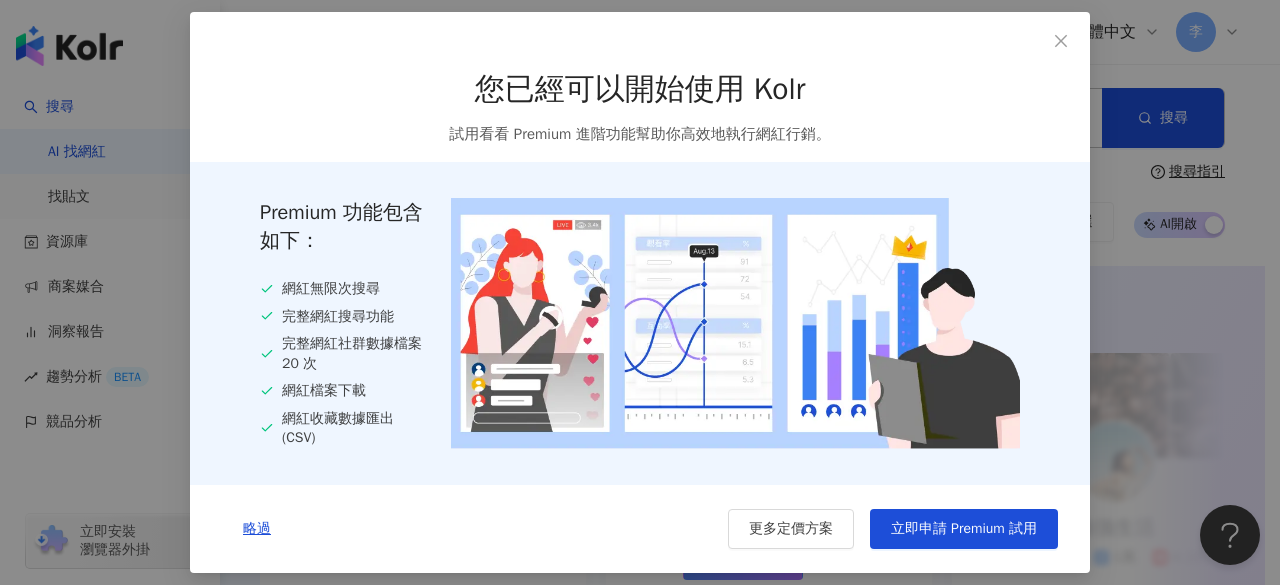 drag, startPoint x: 1053, startPoint y: 35, endPoint x: 1069, endPoint y: 599, distance: 564.2269 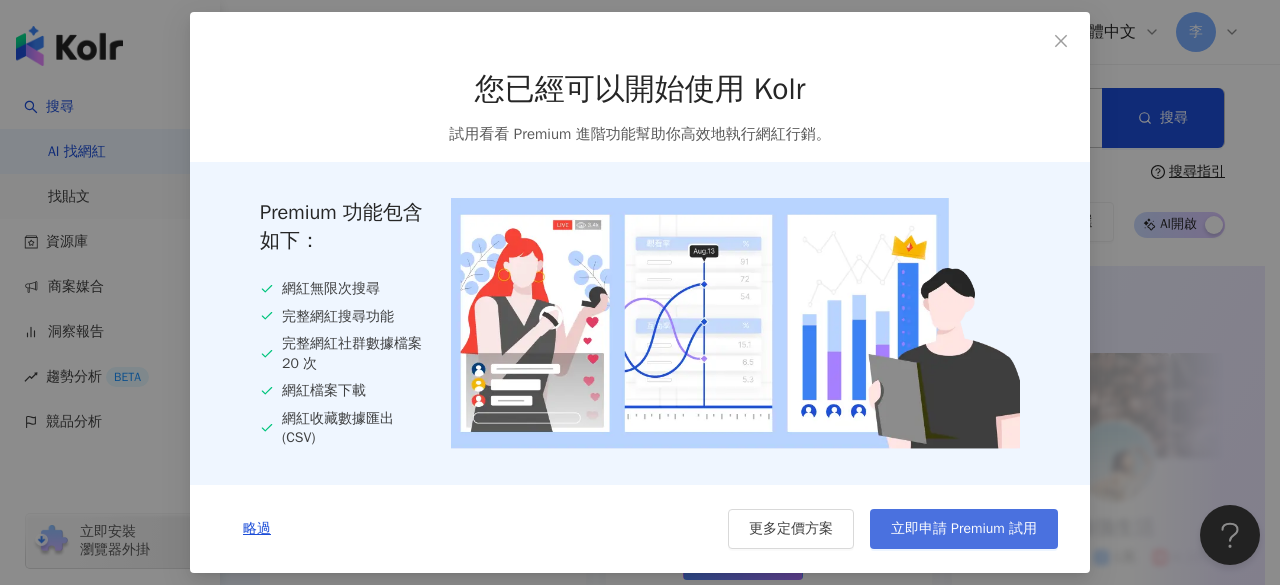 click on "立即申請 Premium 試用" at bounding box center [964, 529] 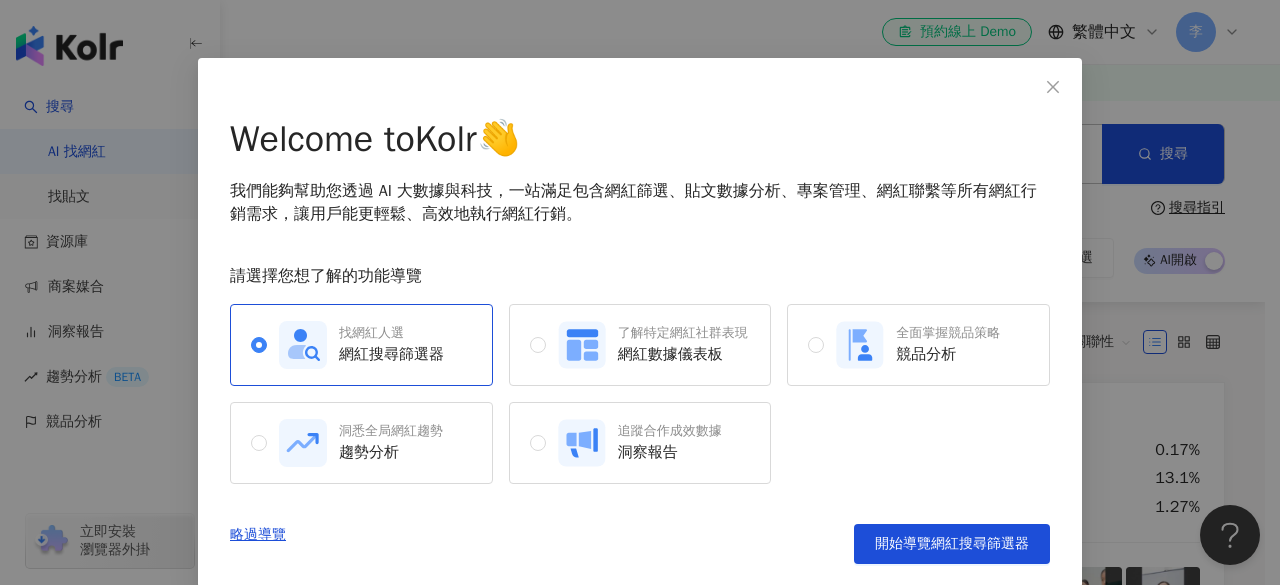 scroll, scrollTop: 66, scrollLeft: 0, axis: vertical 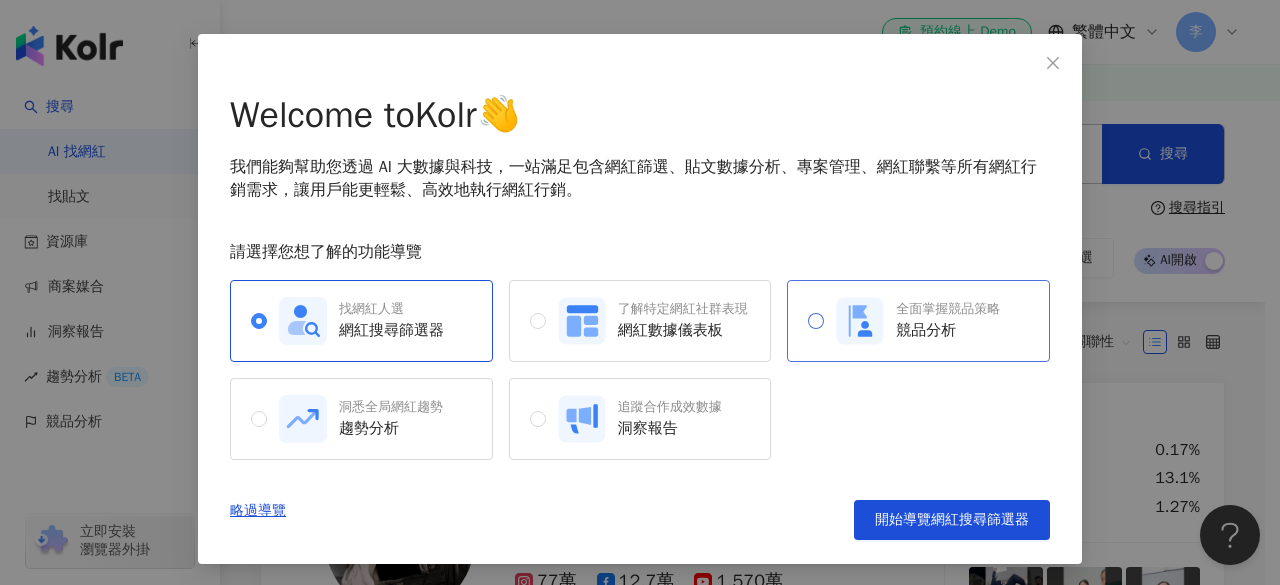 click on "競品分析" at bounding box center (948, 330) 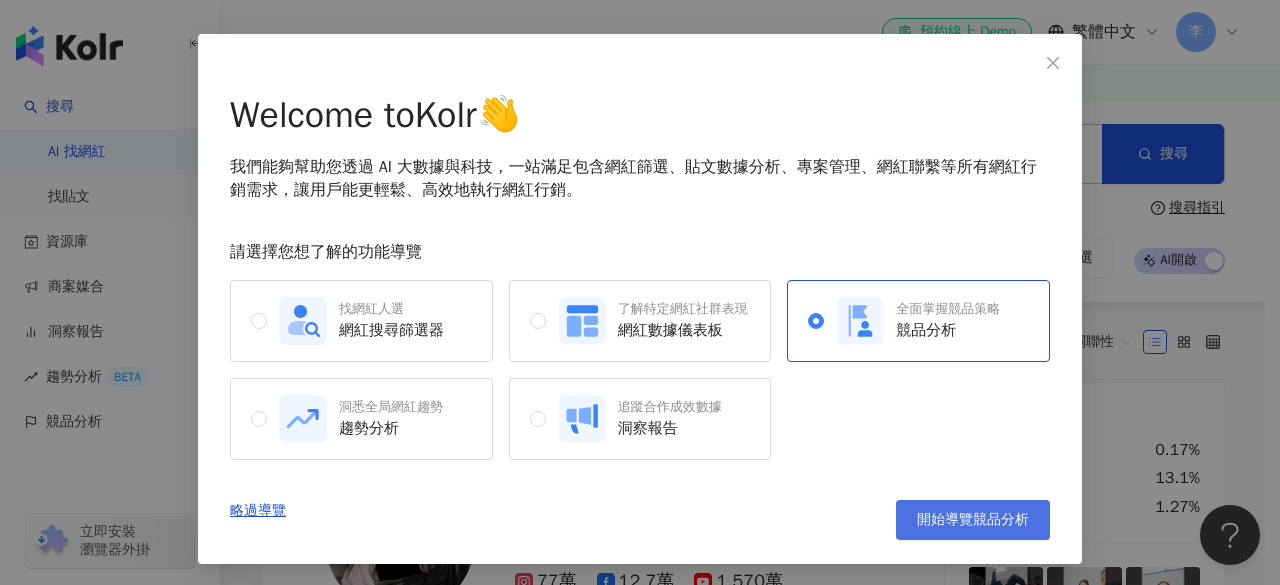 click on "開始導覽競品分析" at bounding box center (973, 520) 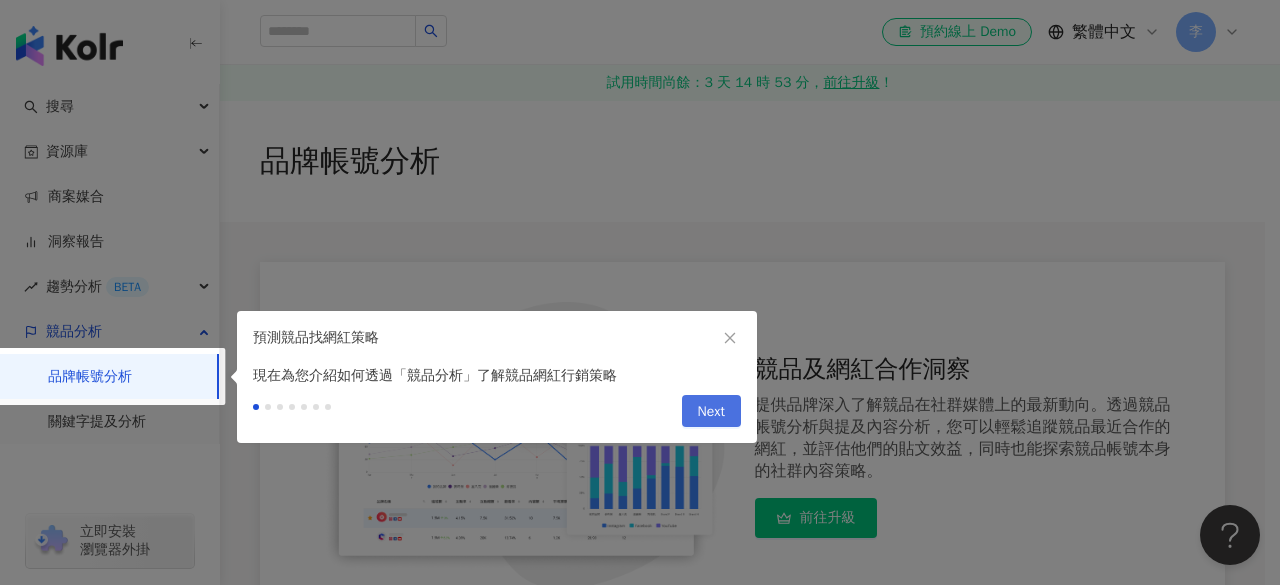 click on "Next" at bounding box center [711, 412] 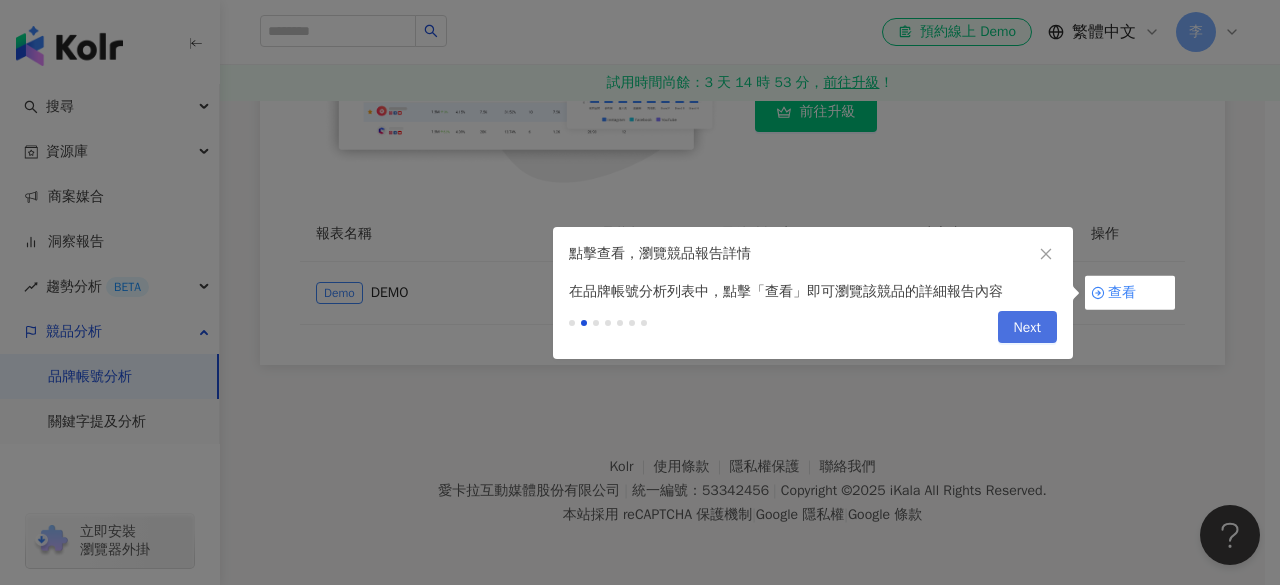 click on "Next" at bounding box center [1027, 328] 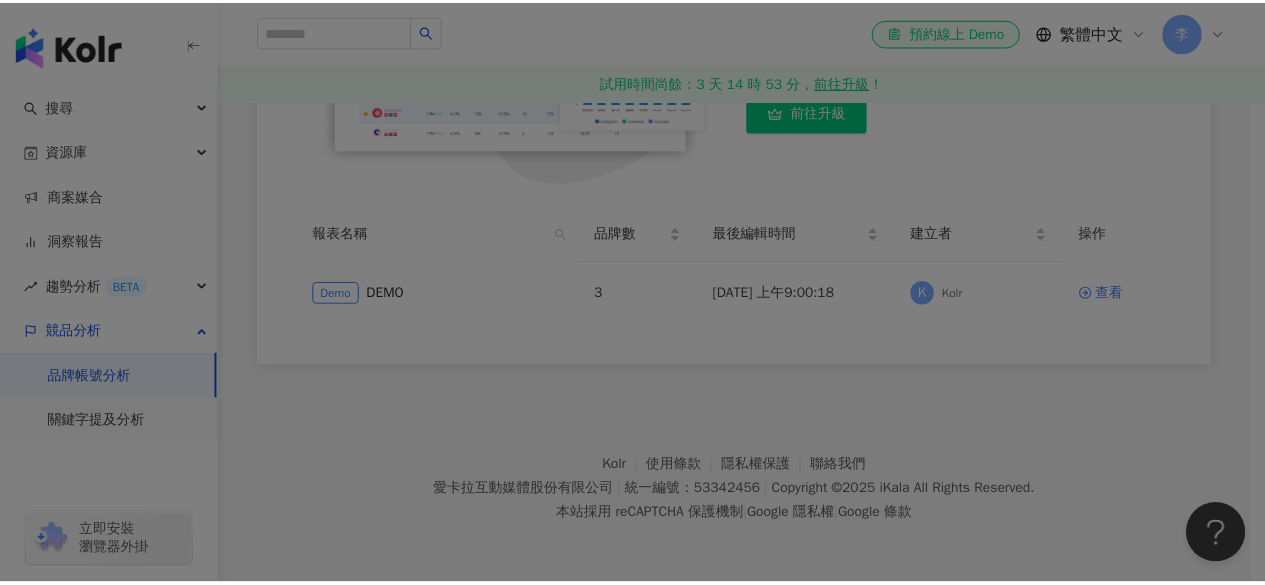 scroll, scrollTop: 0, scrollLeft: 0, axis: both 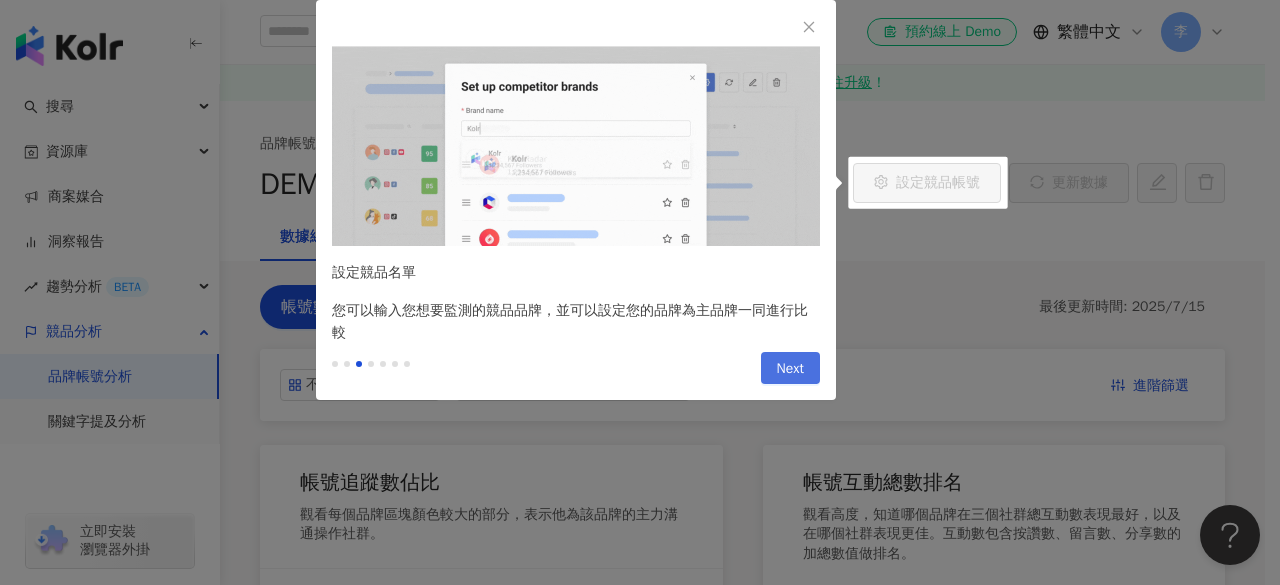 click on "Next" at bounding box center (790, 368) 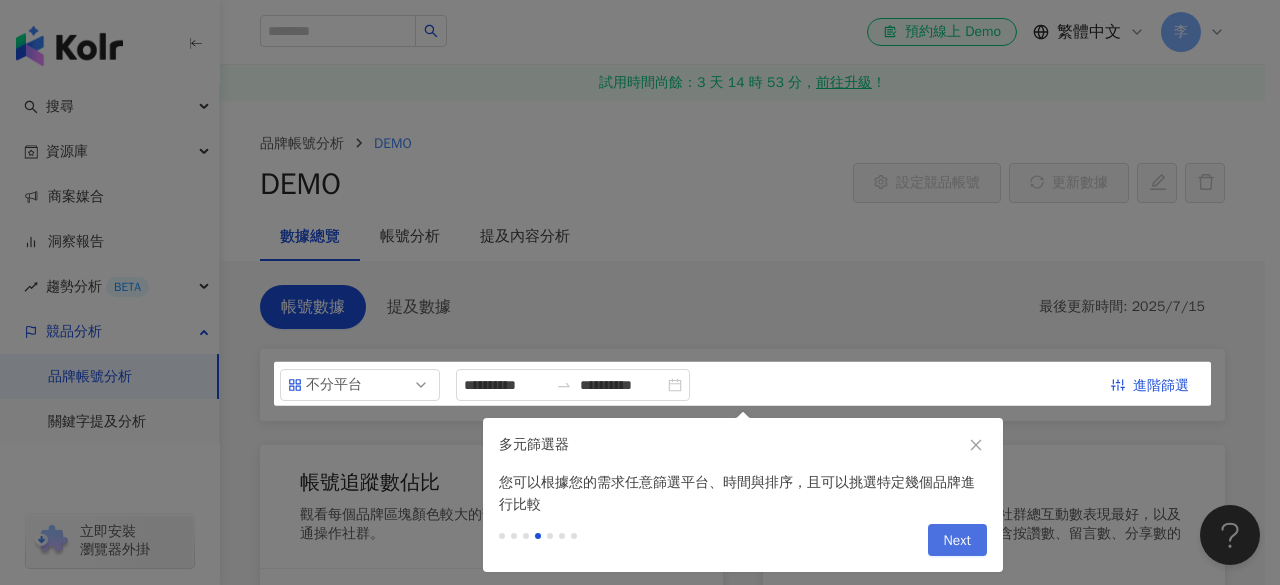 click on "Next" at bounding box center (957, 541) 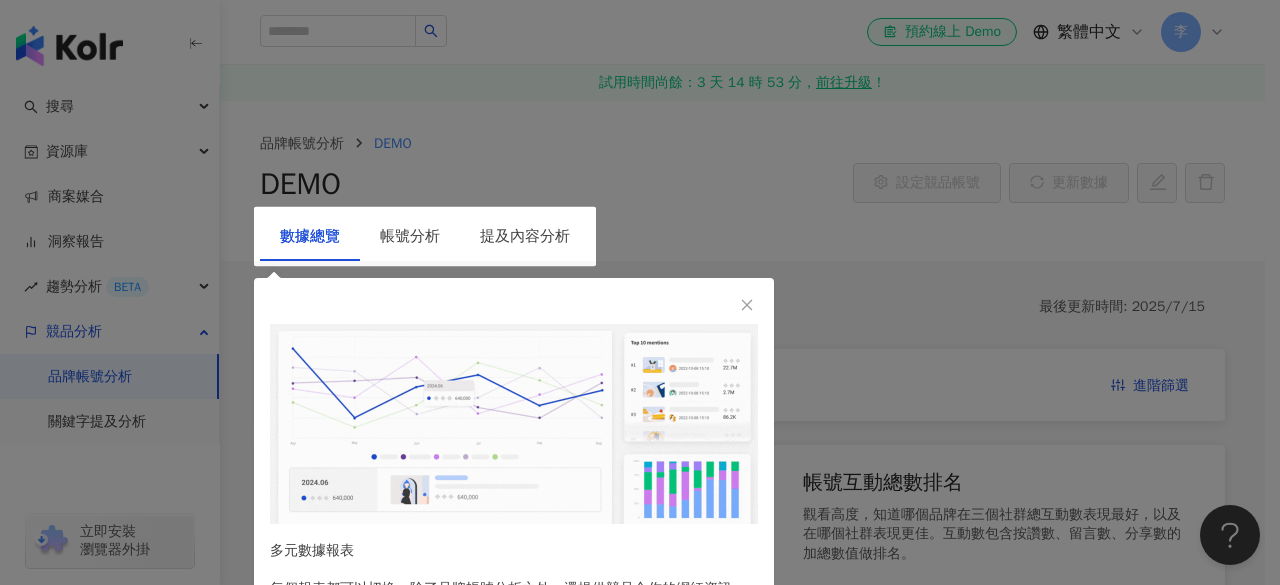 click at bounding box center (747, 305) 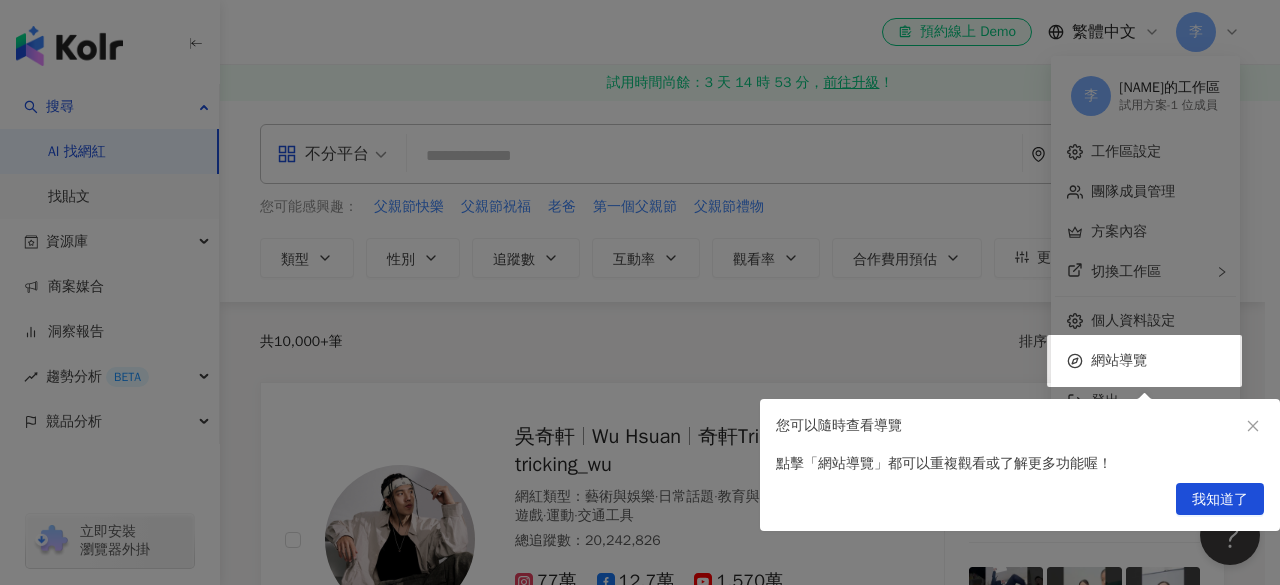 click 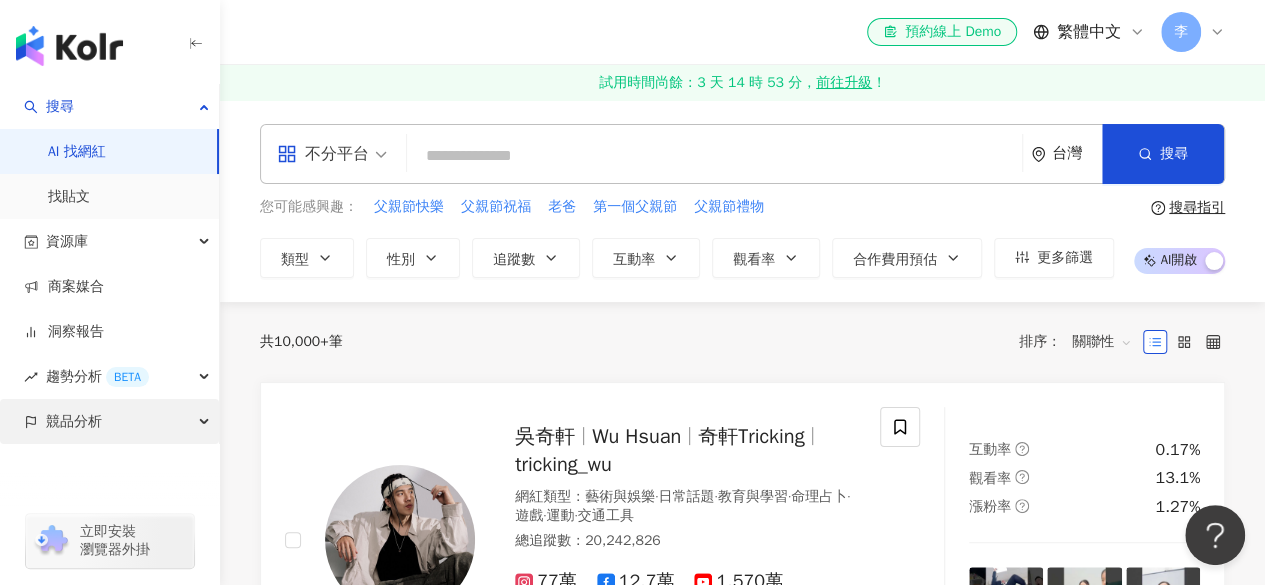 click on "競品分析" at bounding box center (109, 421) 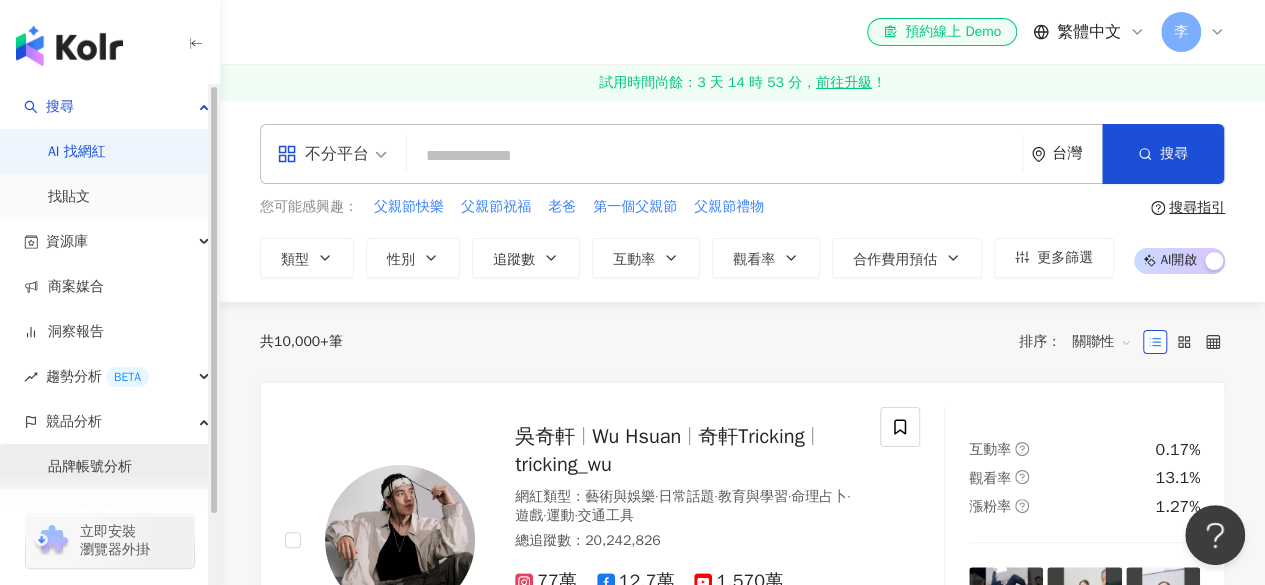 click on "品牌帳號分析" at bounding box center (90, 467) 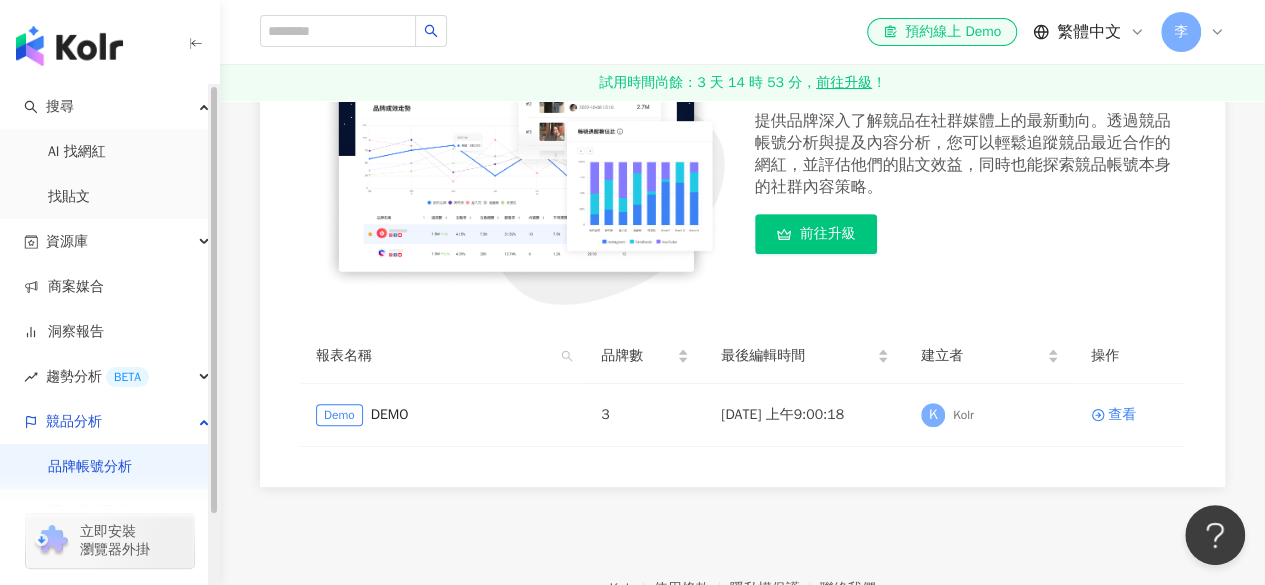 scroll, scrollTop: 300, scrollLeft: 0, axis: vertical 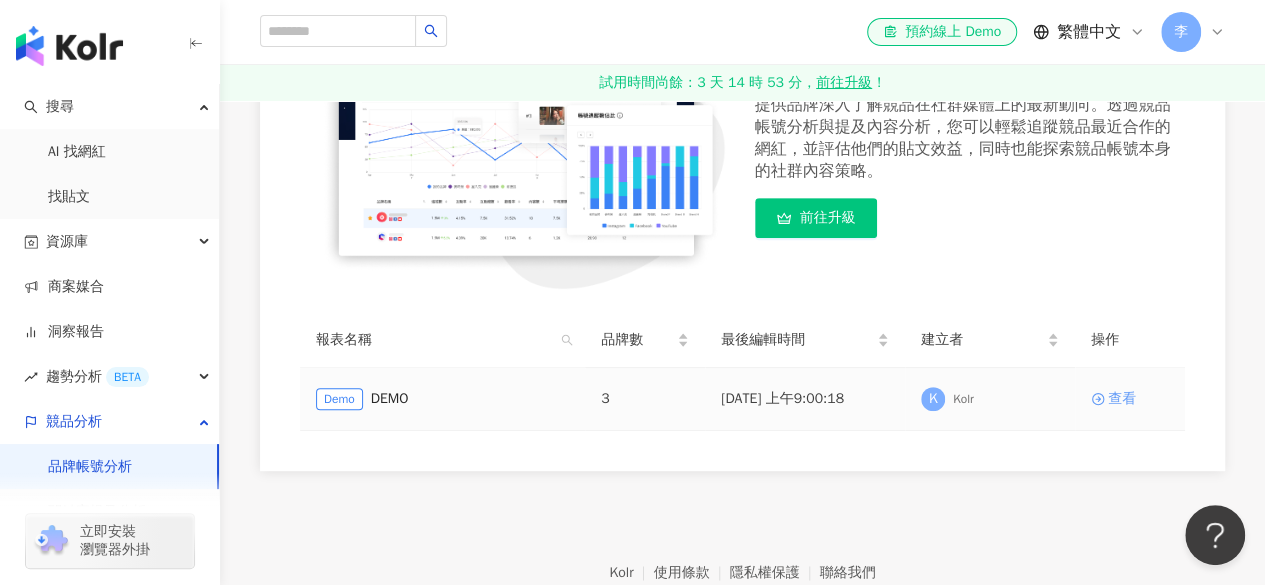 click on "查看" at bounding box center [1122, 399] 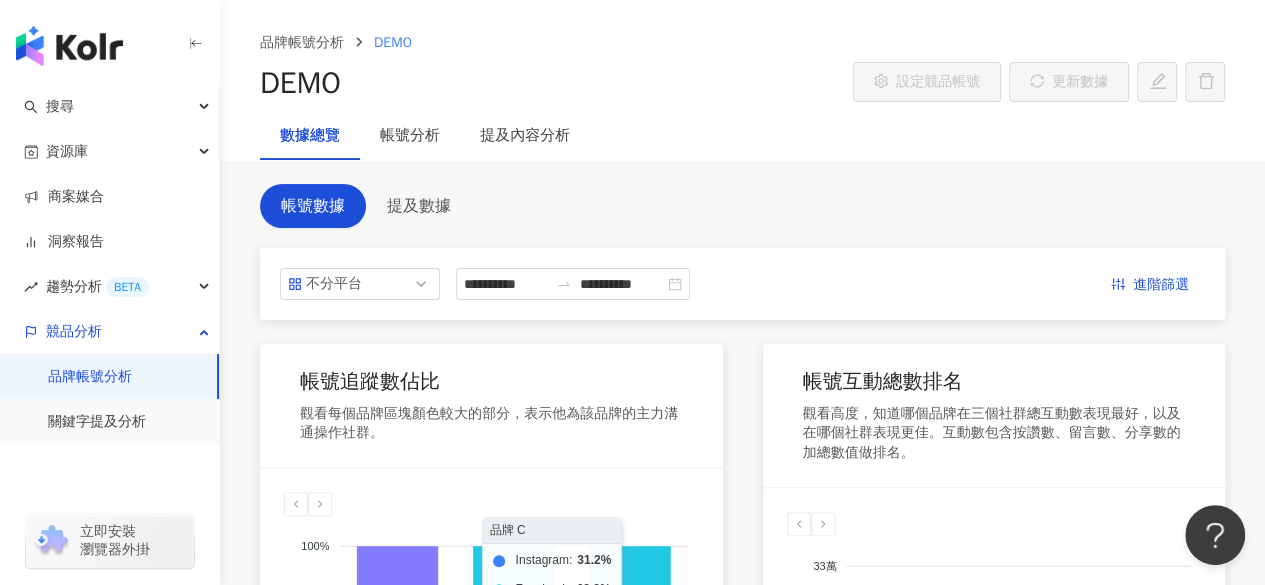 scroll, scrollTop: 100, scrollLeft: 0, axis: vertical 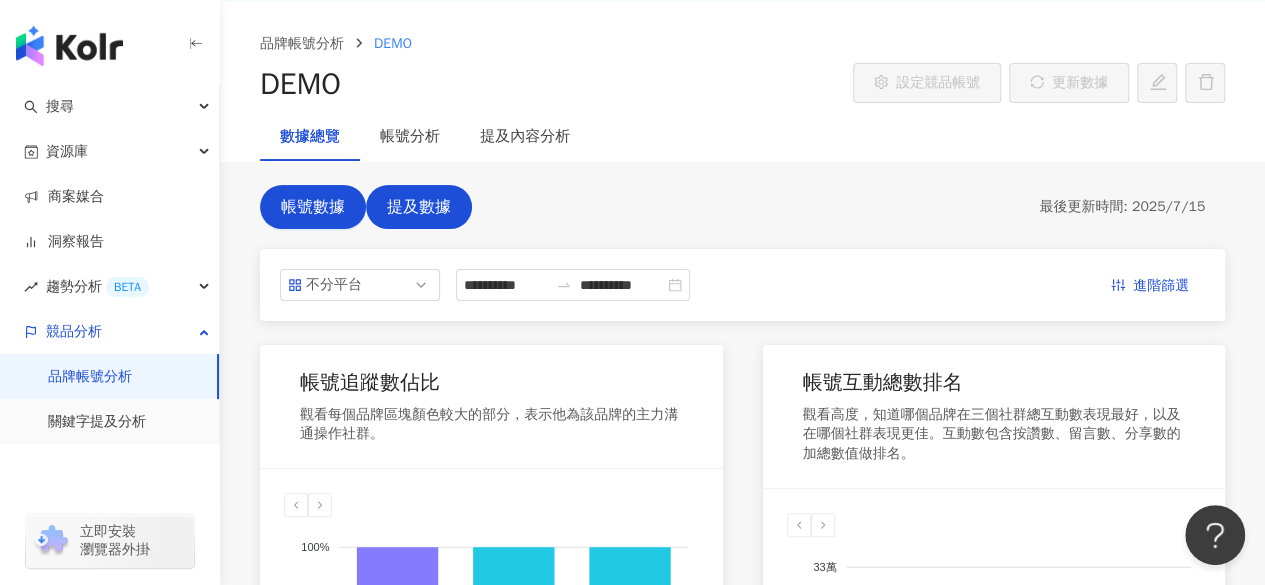 click on "提及數據" at bounding box center [419, 207] 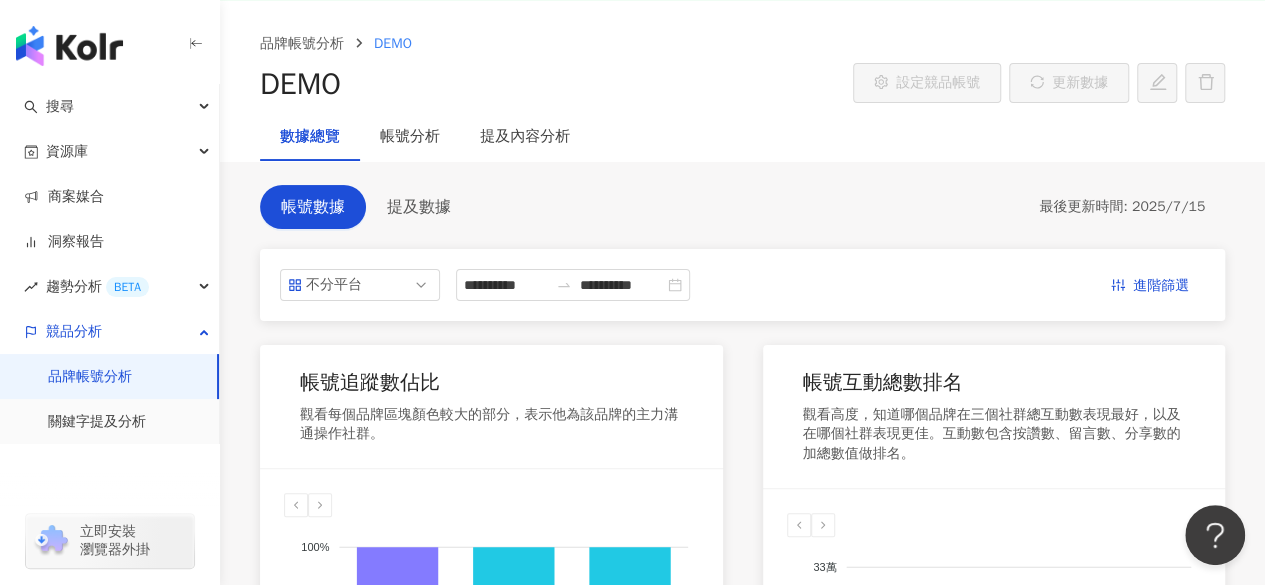 scroll, scrollTop: 0, scrollLeft: 0, axis: both 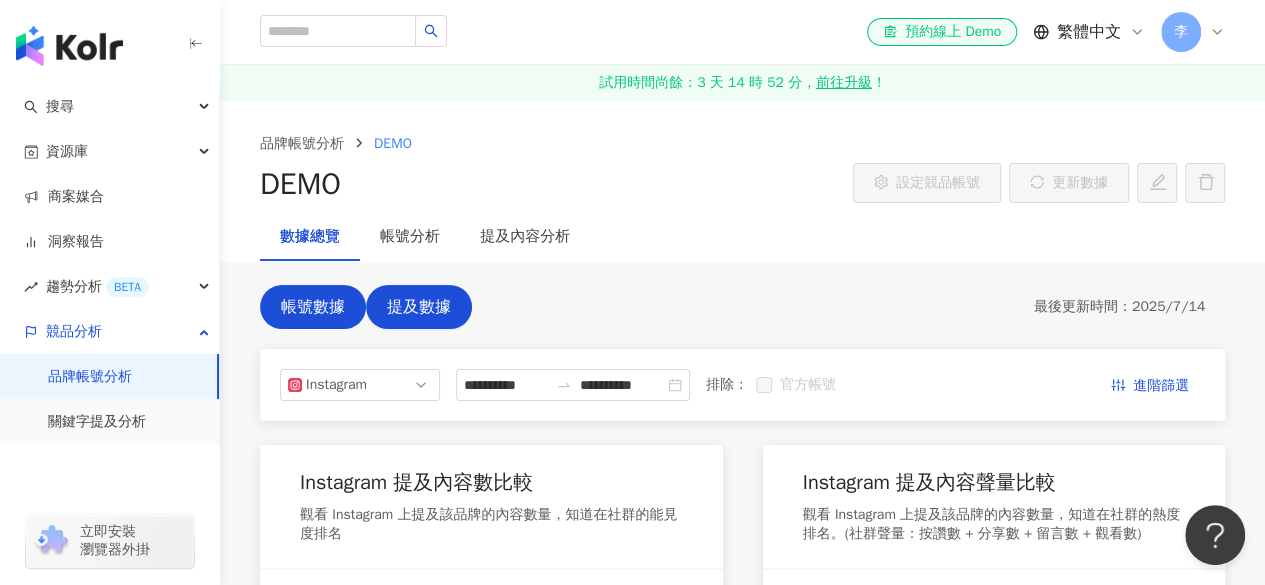click on "帳號數據" at bounding box center (313, 307) 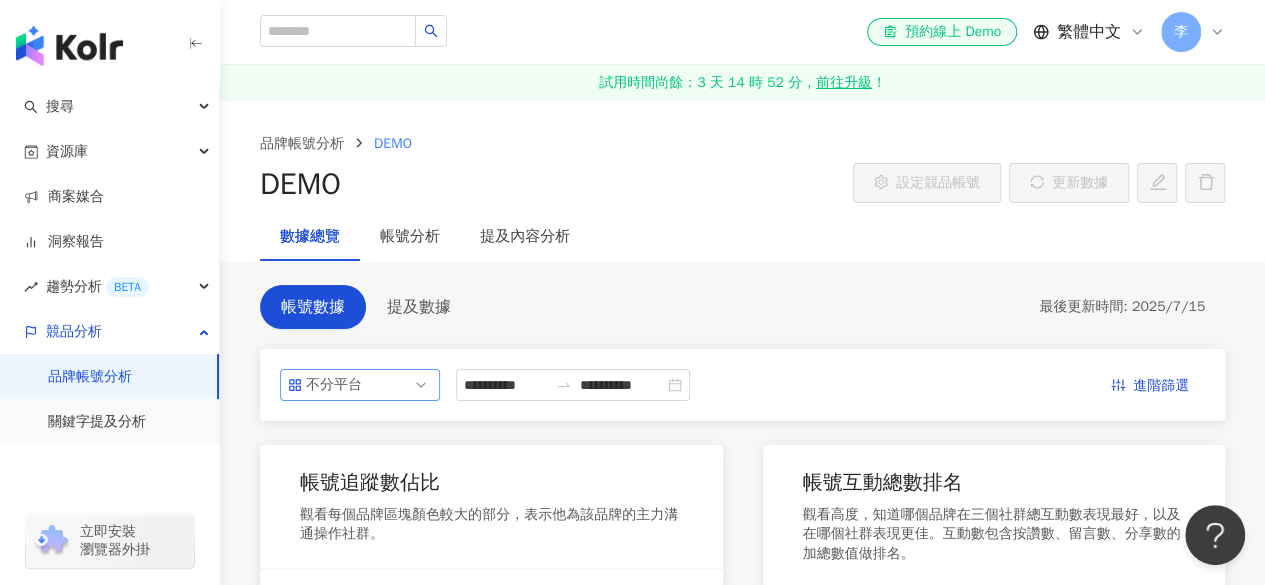 click on "不分平台" at bounding box center [360, 385] 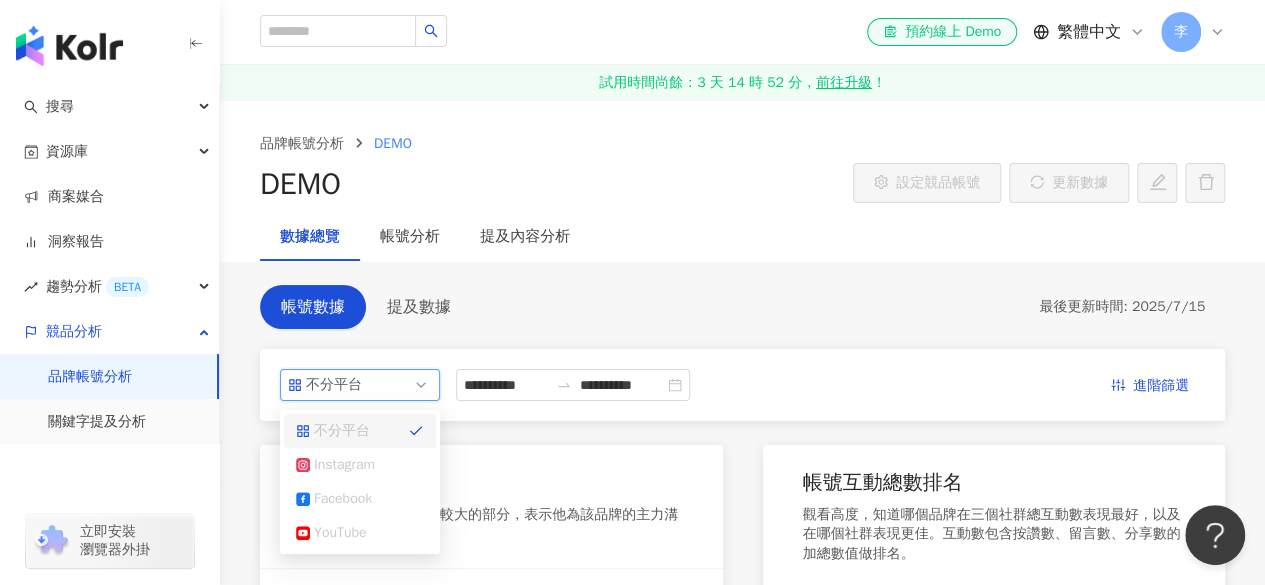click on "不分平台" at bounding box center [360, 385] 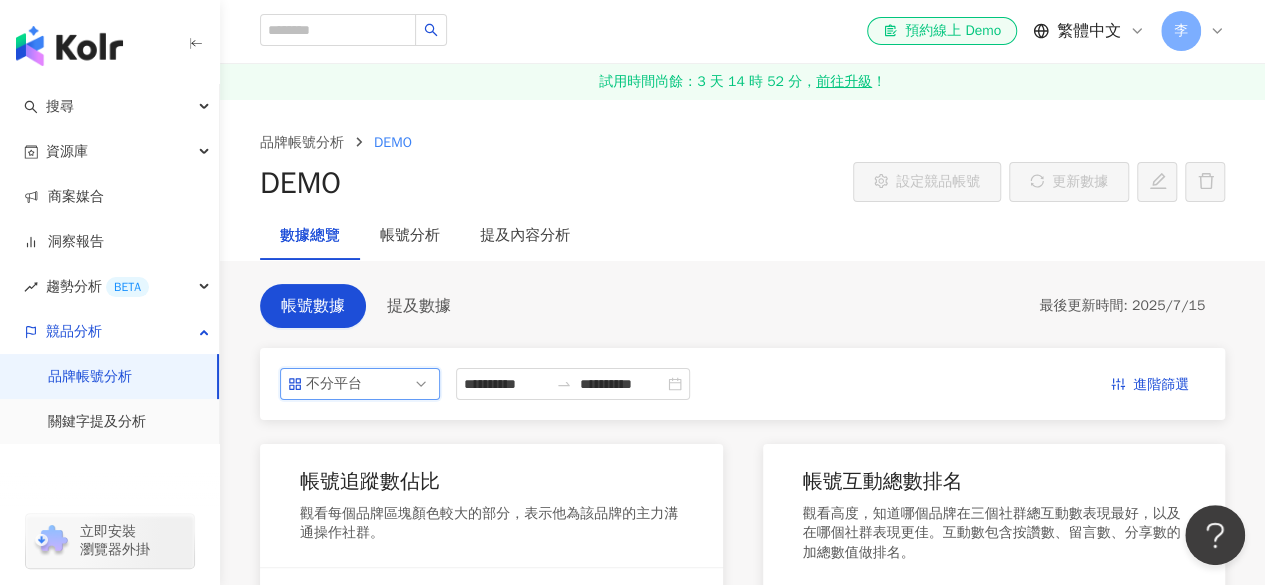 scroll, scrollTop: 200, scrollLeft: 0, axis: vertical 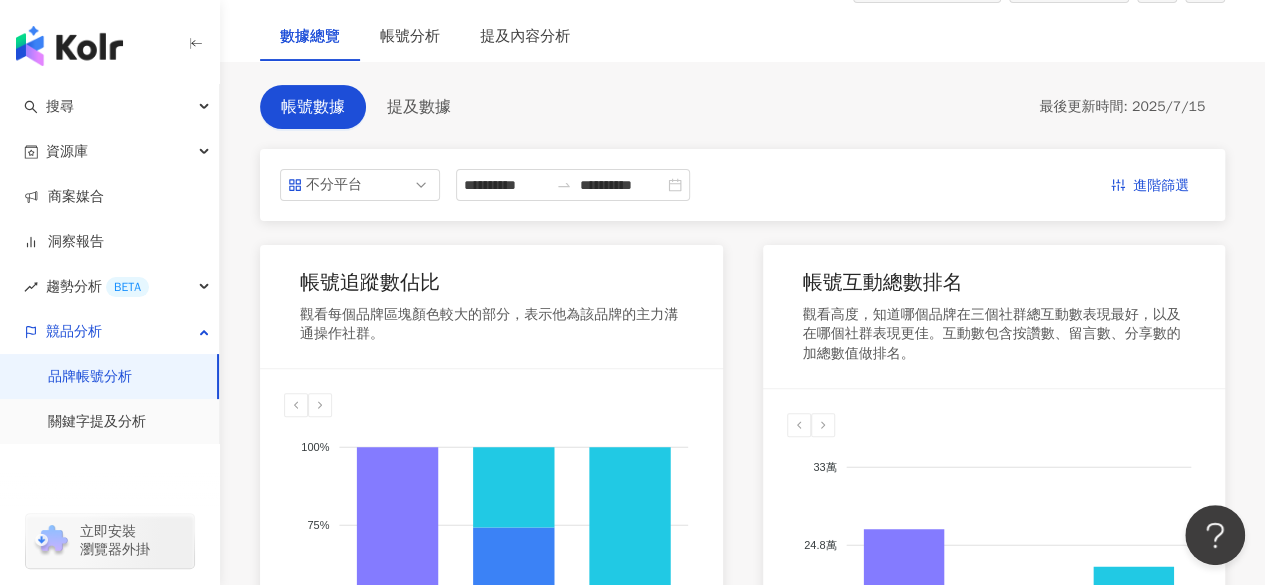 click on "觀看每個品牌區塊顏色較大的部分，表示他為該品牌的主力溝通操作社群。" at bounding box center (491, 324) 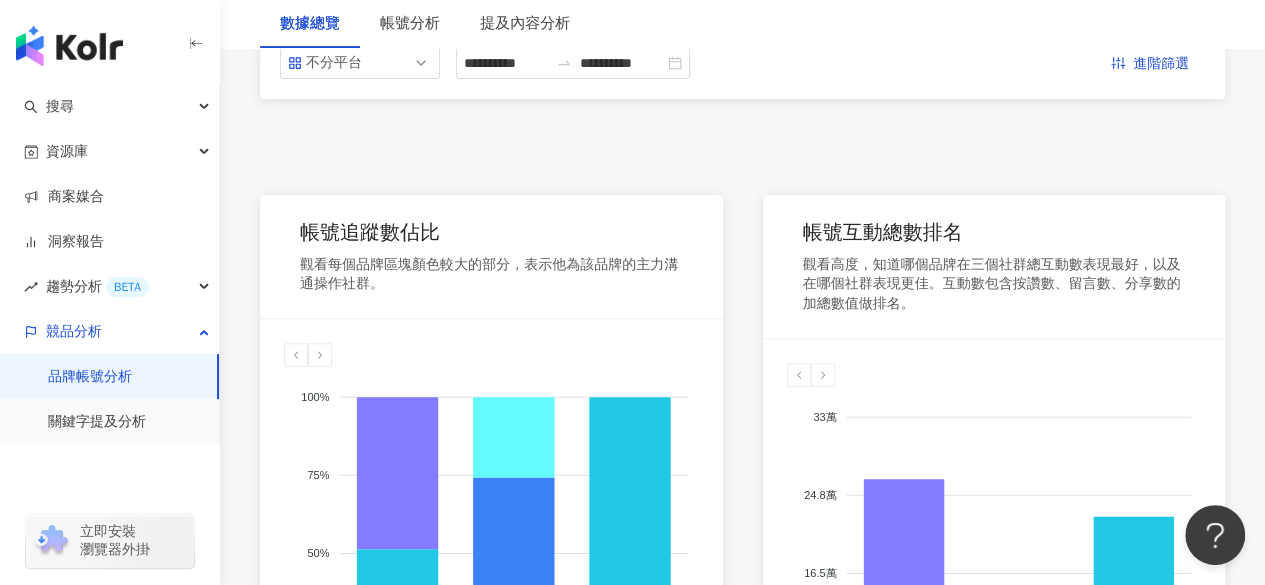 scroll, scrollTop: 0, scrollLeft: 0, axis: both 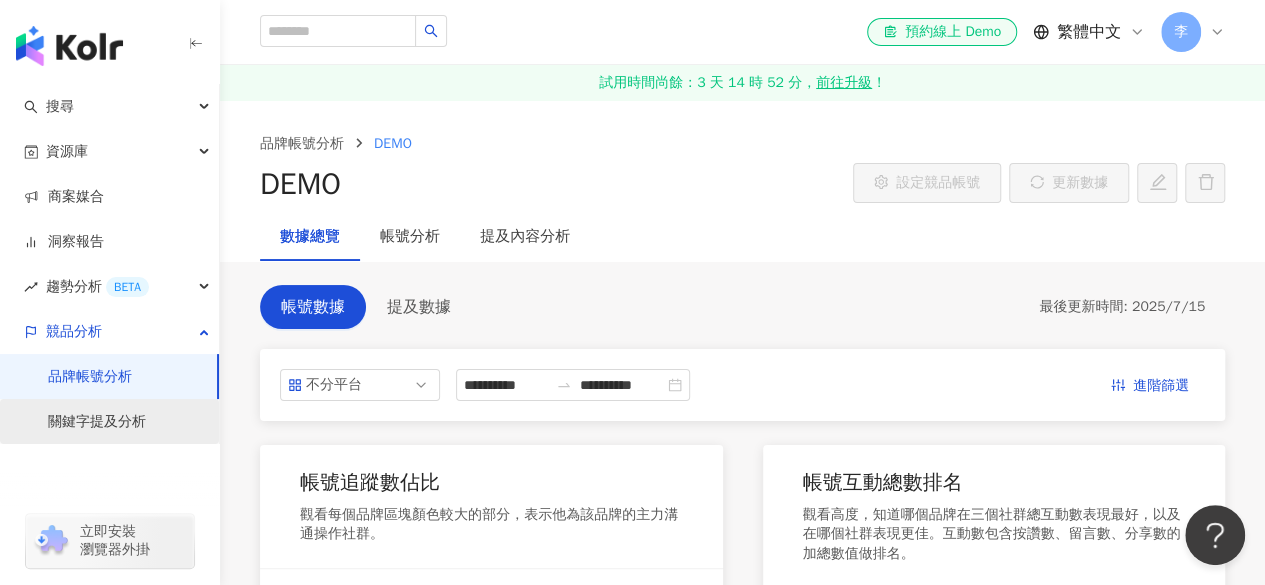 click on "關鍵字提及分析" at bounding box center [97, 422] 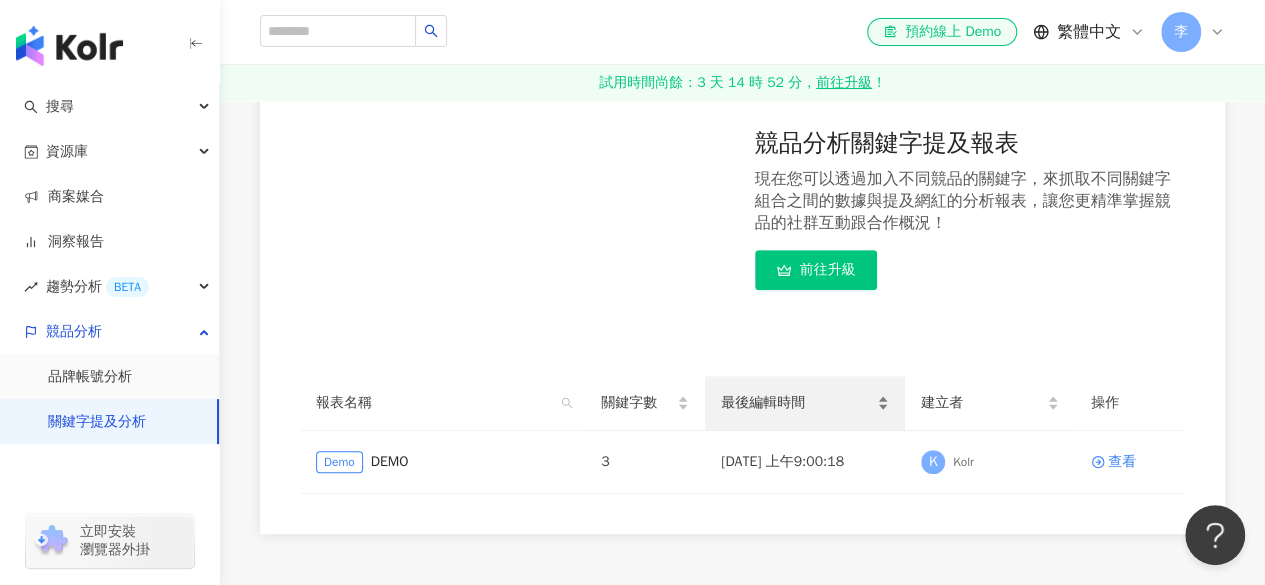 scroll, scrollTop: 300, scrollLeft: 0, axis: vertical 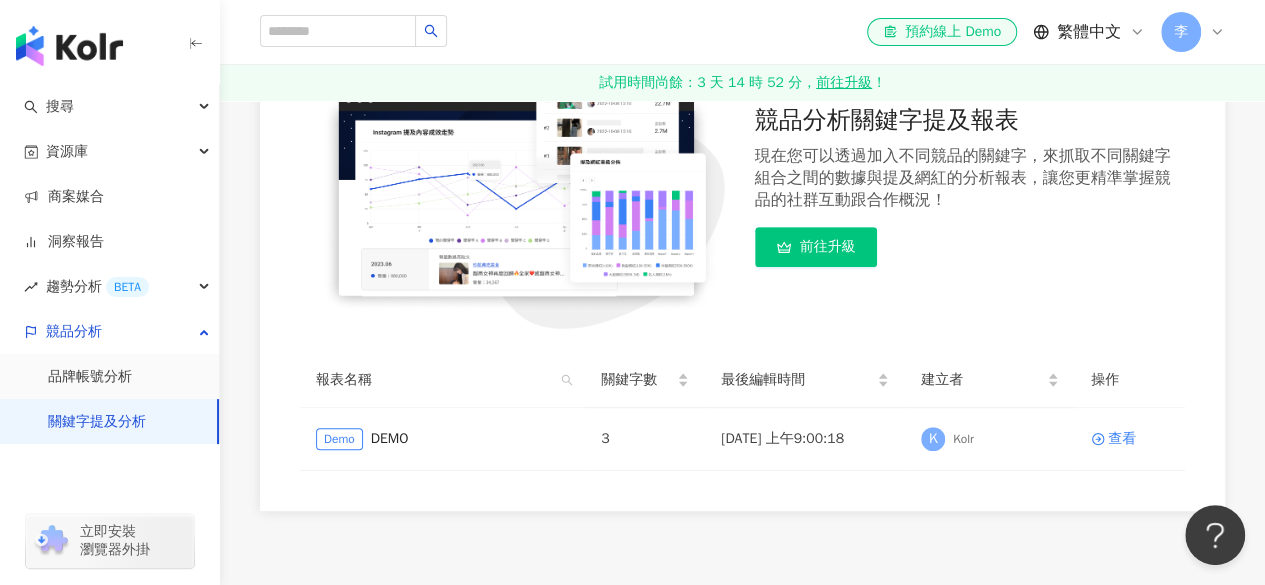 click on "前往升級" at bounding box center (816, 247) 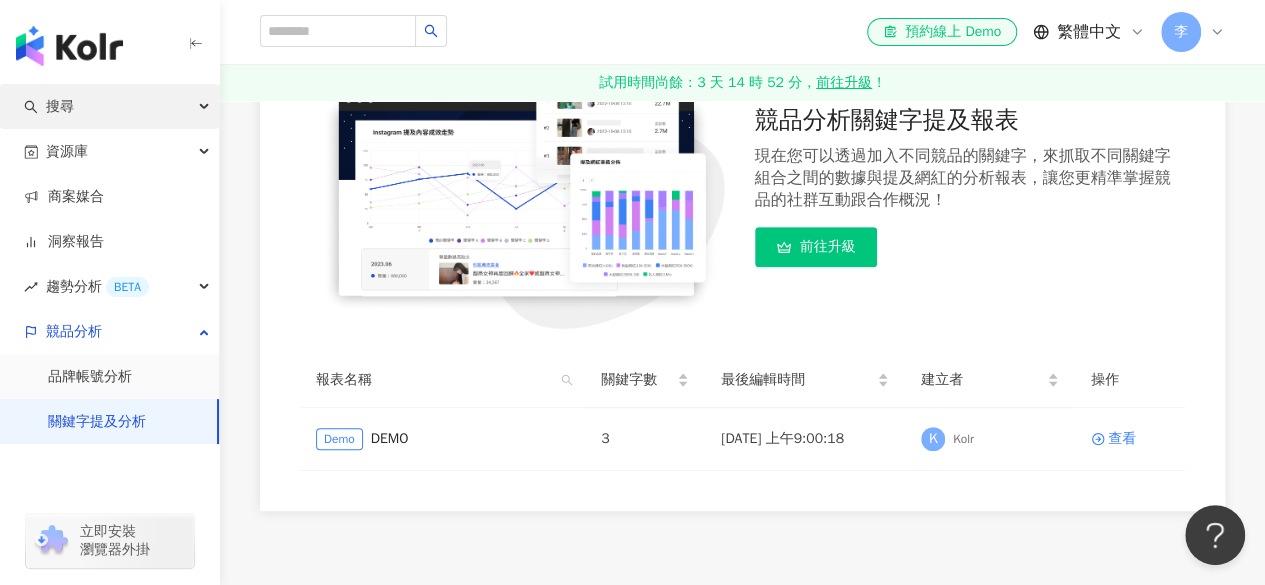 click on "搜尋" at bounding box center (109, 106) 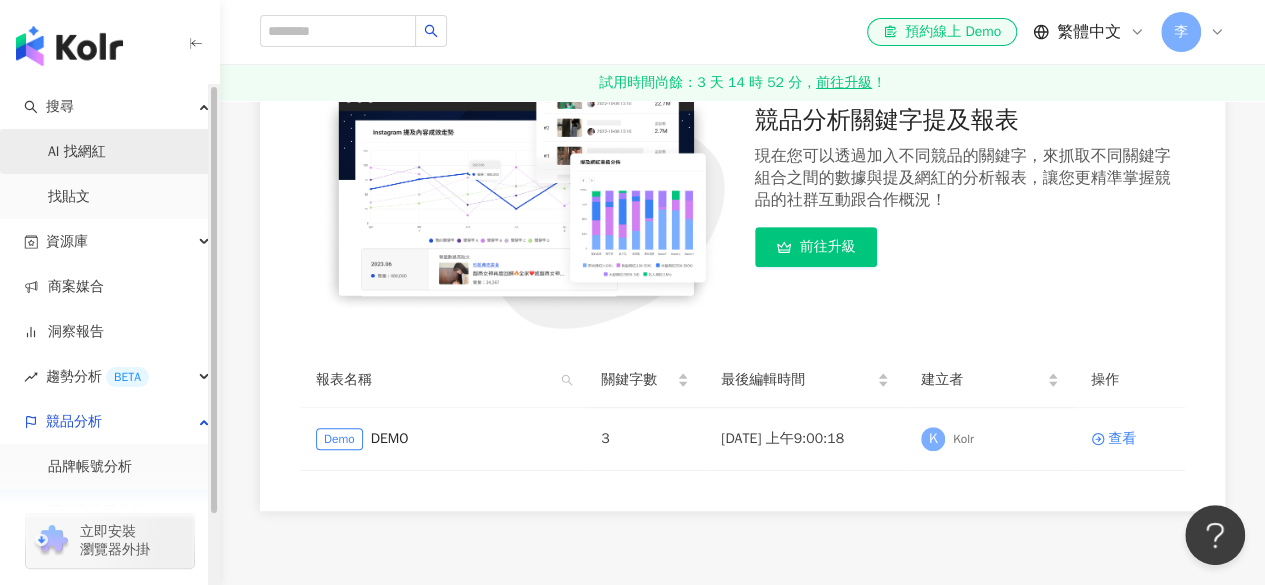 click on "AI 找網紅" at bounding box center [77, 152] 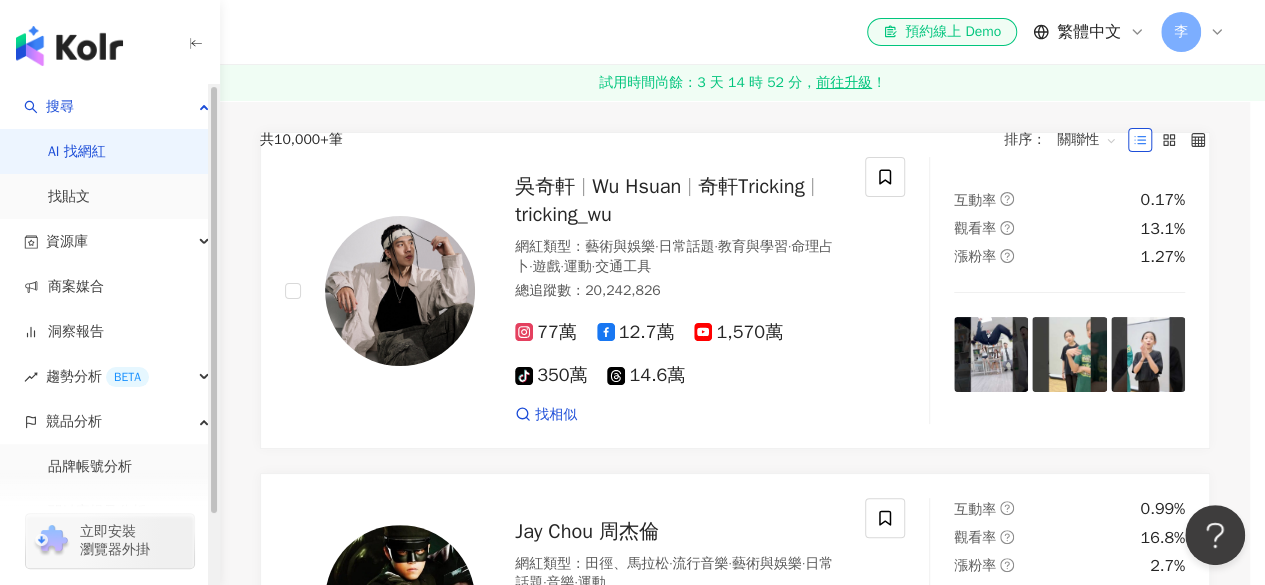 scroll, scrollTop: 0, scrollLeft: 0, axis: both 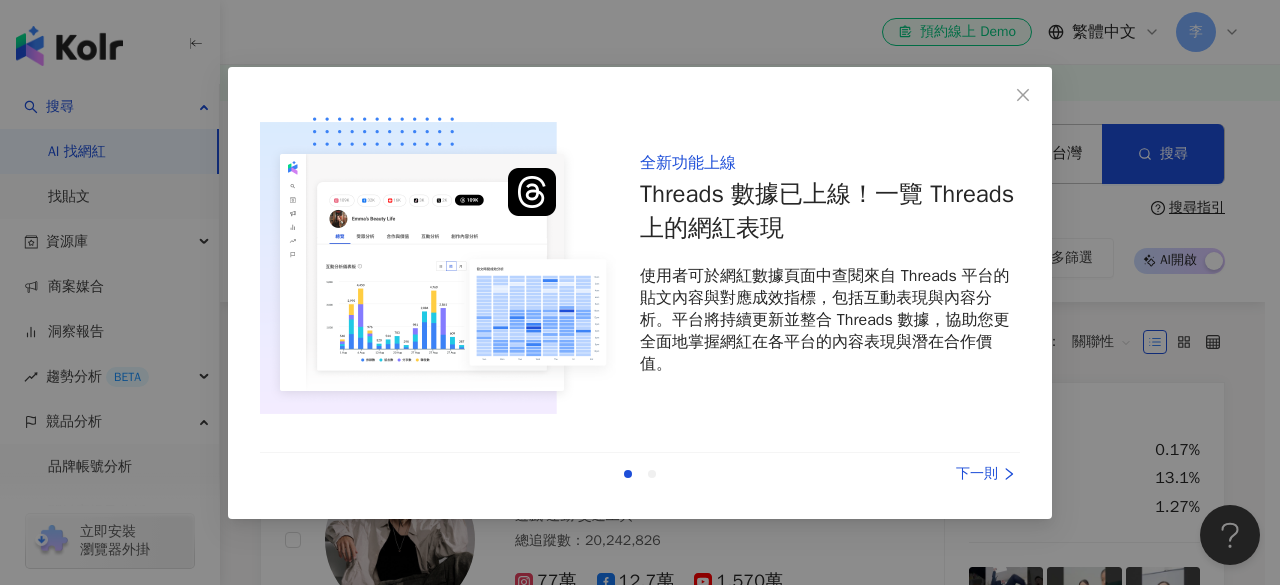 click on "全新功能上線 Threads 數據已上線！一覽 Threads 上的網紅表現 使用者可於網紅數據頁面中查閱來自 Threads 平台的貼文內容與對應成效指標，包括互動表現與內容分析。平台將持續更新並整合 Threads 數據，協助您更全面地掌握網紅在各平台的內容表現與潛在合作價值。 上一則 下一則" at bounding box center (640, 297) 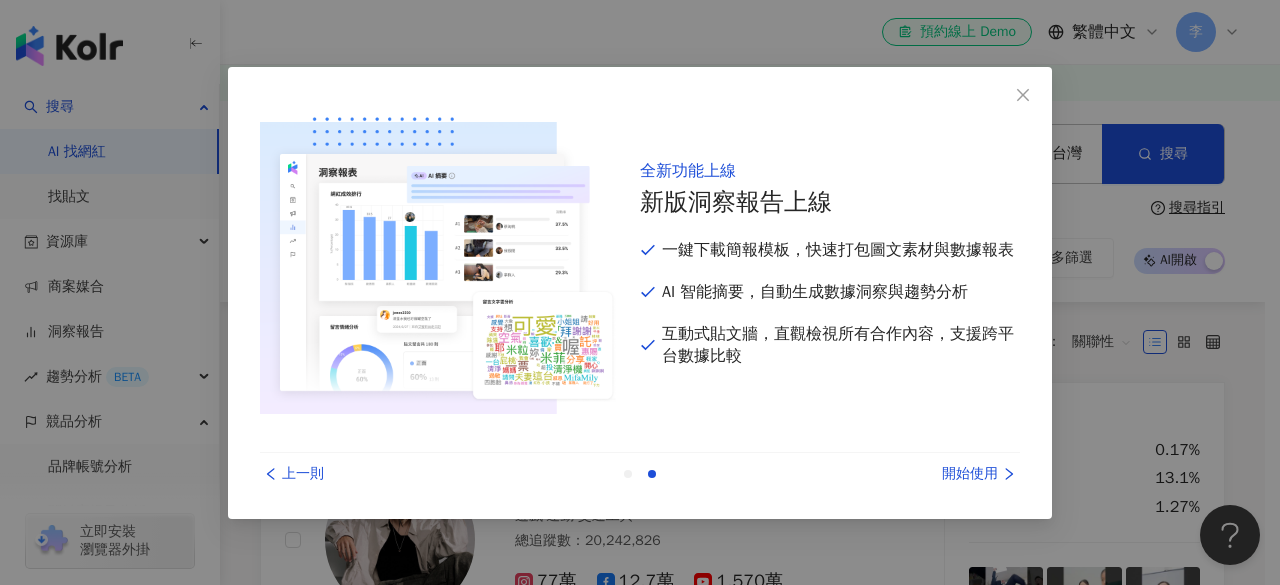click on "開始使用" at bounding box center (945, 474) 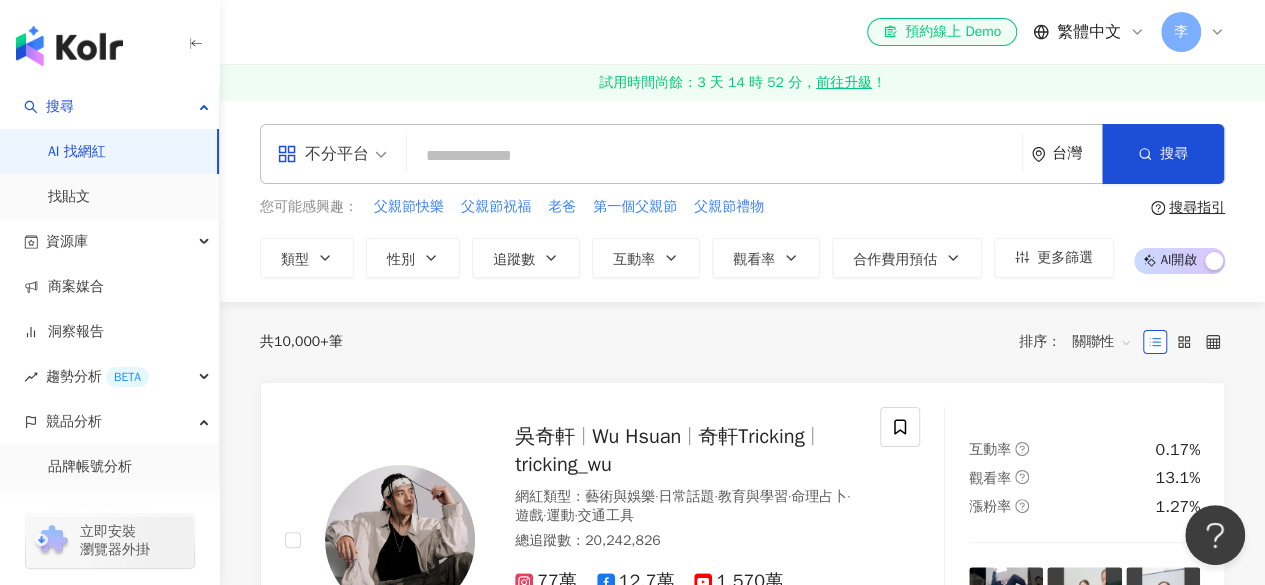 click at bounding box center (714, 156) 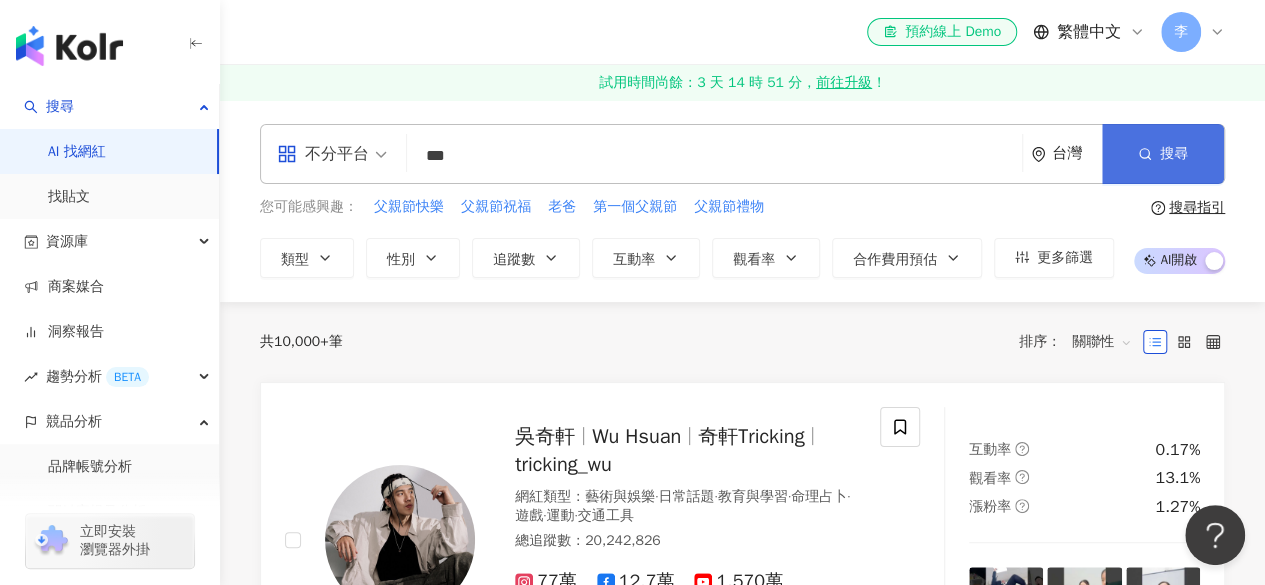 click on "搜尋" at bounding box center [1163, 154] 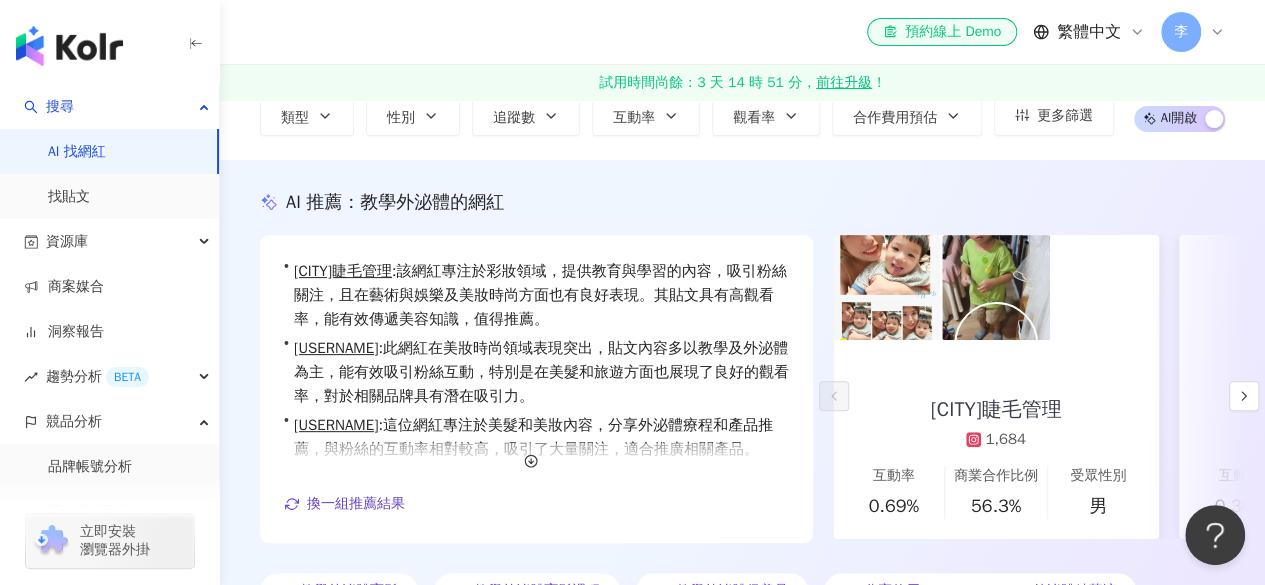scroll, scrollTop: 0, scrollLeft: 0, axis: both 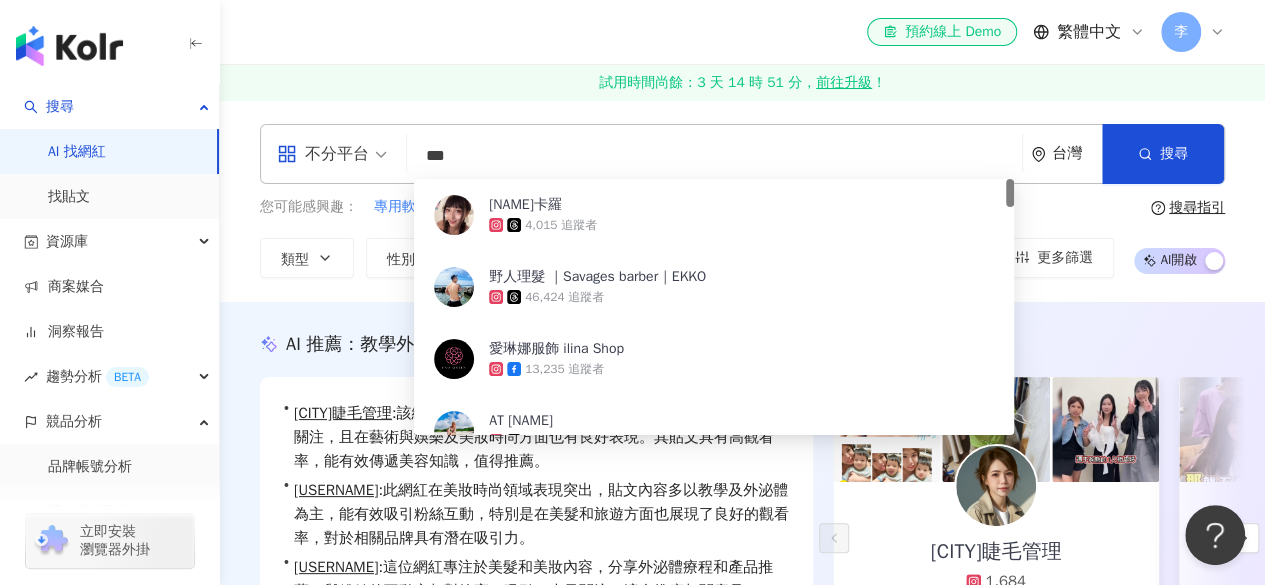 click on "***" at bounding box center (714, 156) 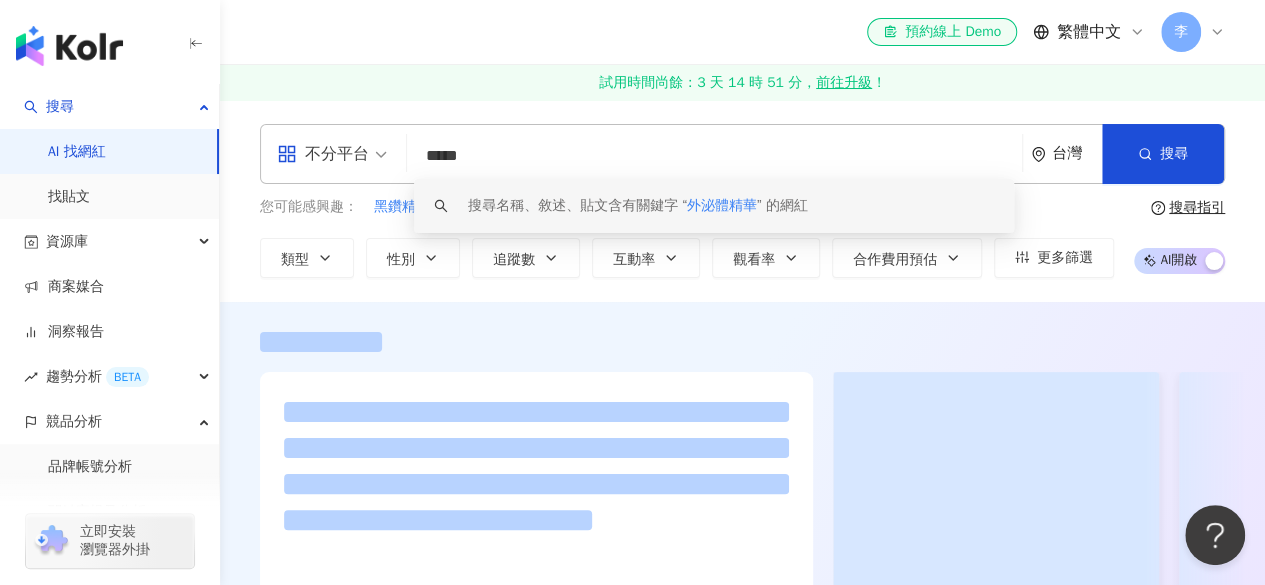 click on "外泌體精華" at bounding box center [722, 205] 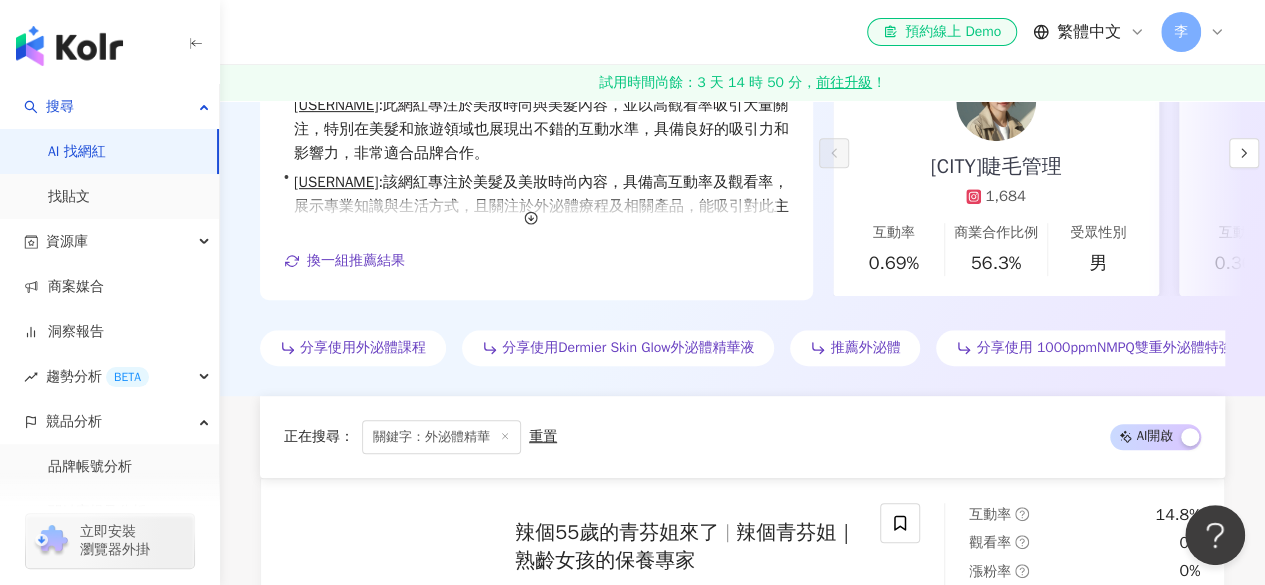 scroll, scrollTop: 0, scrollLeft: 0, axis: both 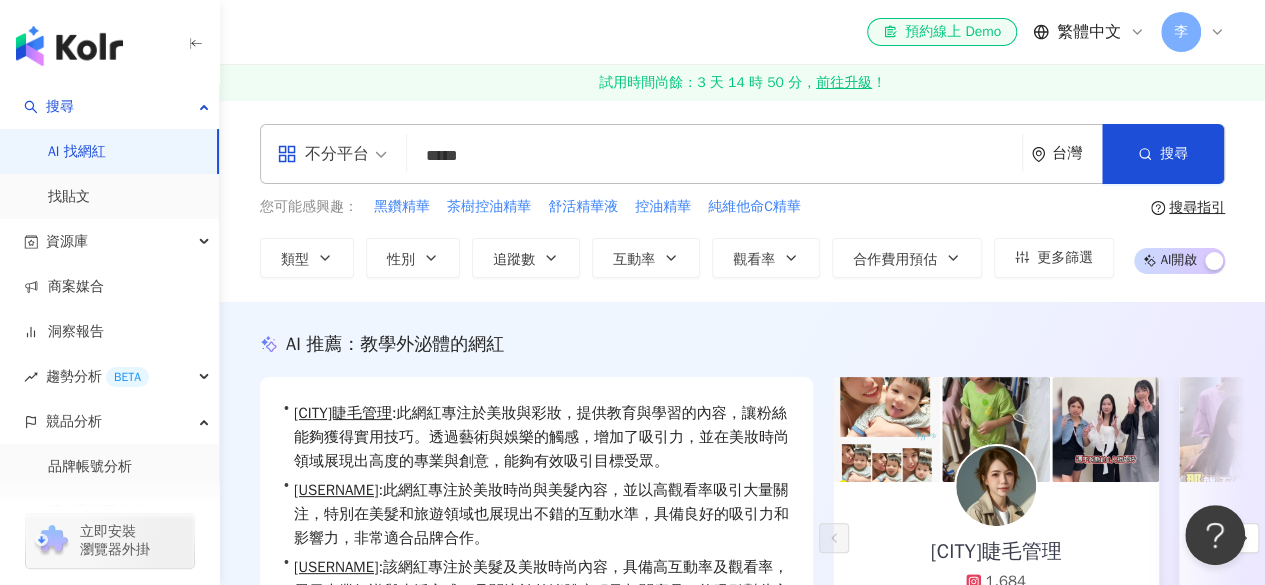 drag, startPoint x: 540, startPoint y: 170, endPoint x: 537, endPoint y: 157, distance: 13.341664 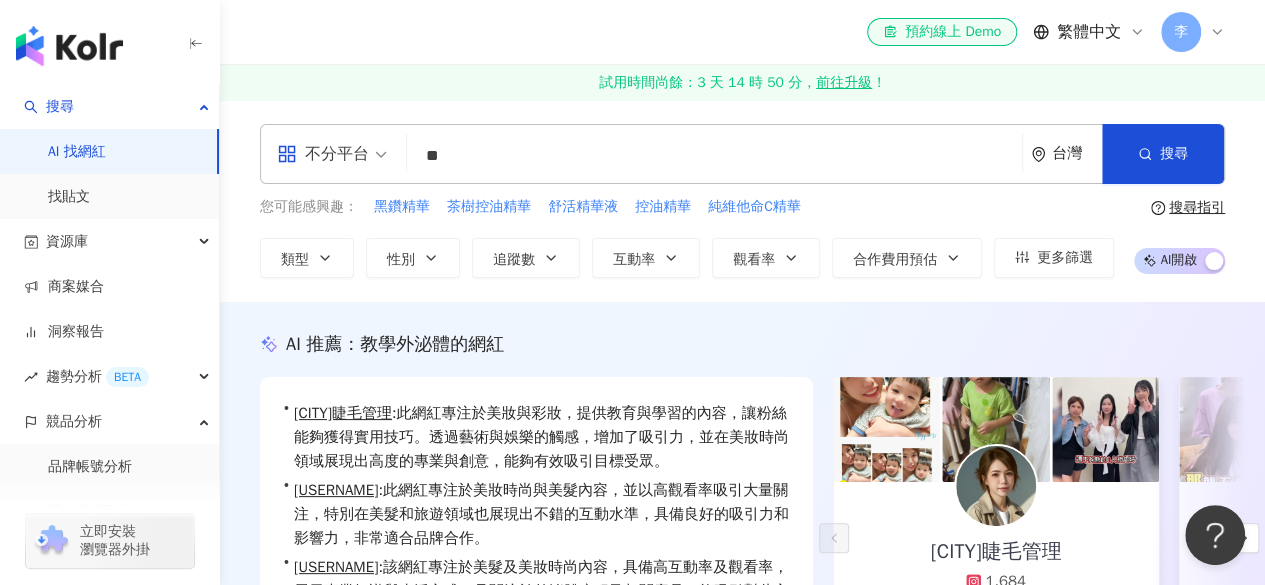 type on "*" 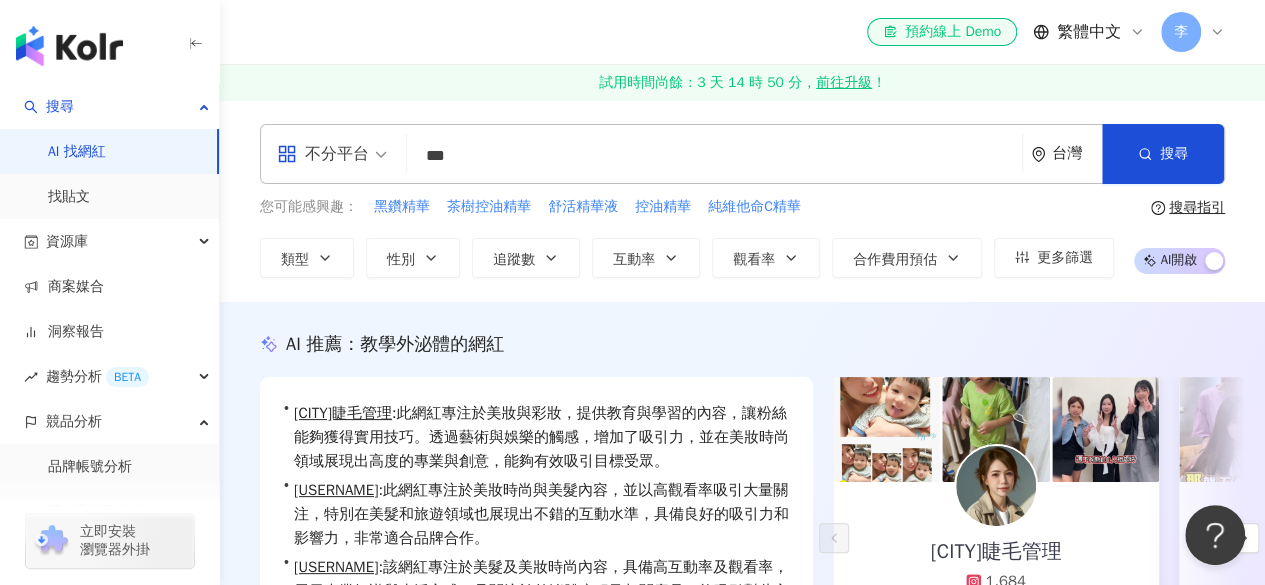 type on "***" 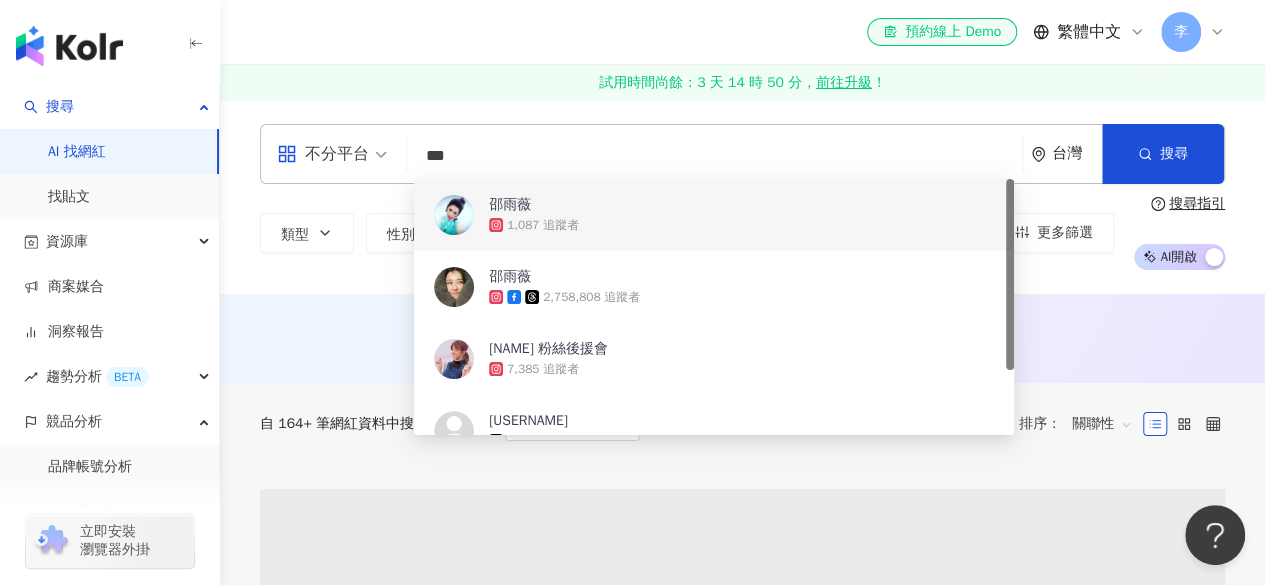 click on "邵雨薇" at bounding box center (703, 205) 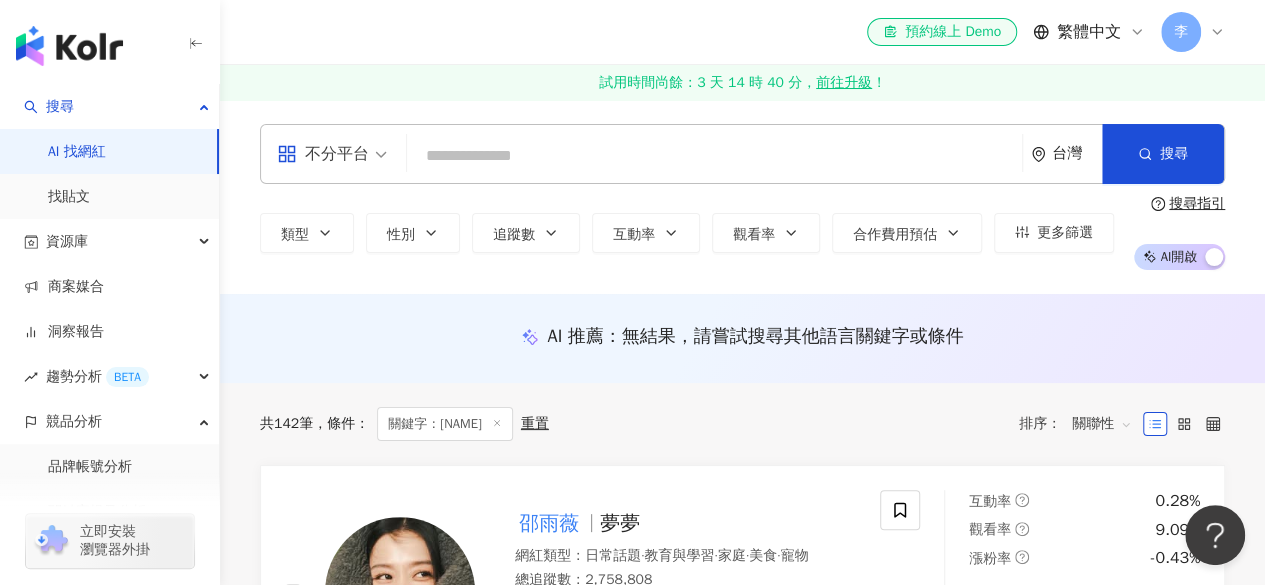 paste on "**********" 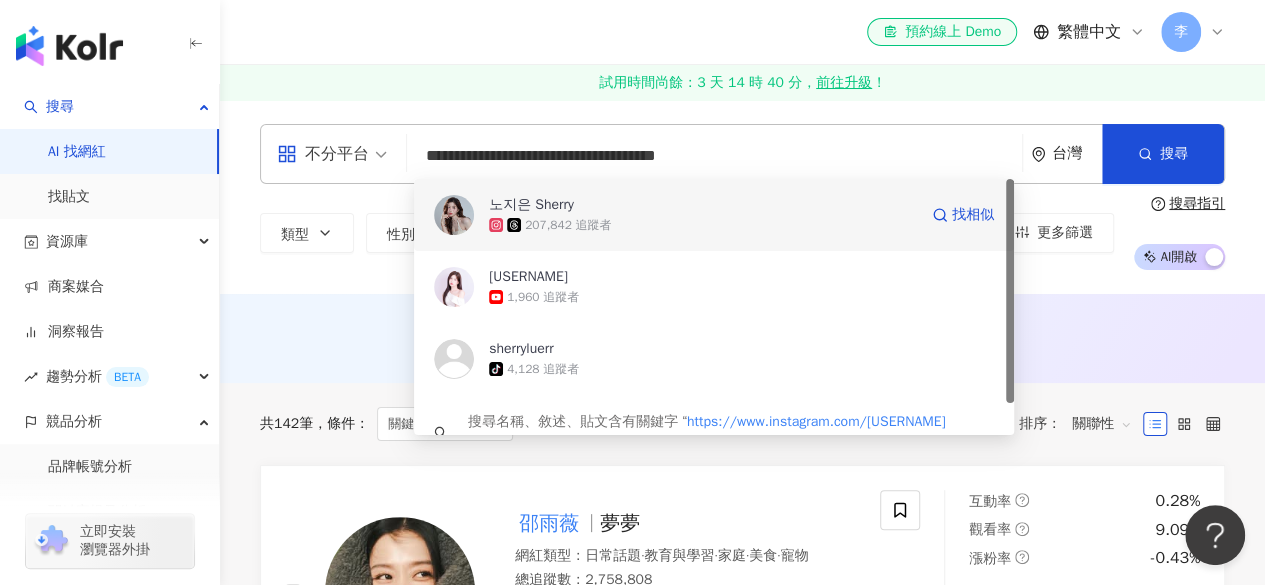 click on "207,842   追蹤者" at bounding box center [703, 225] 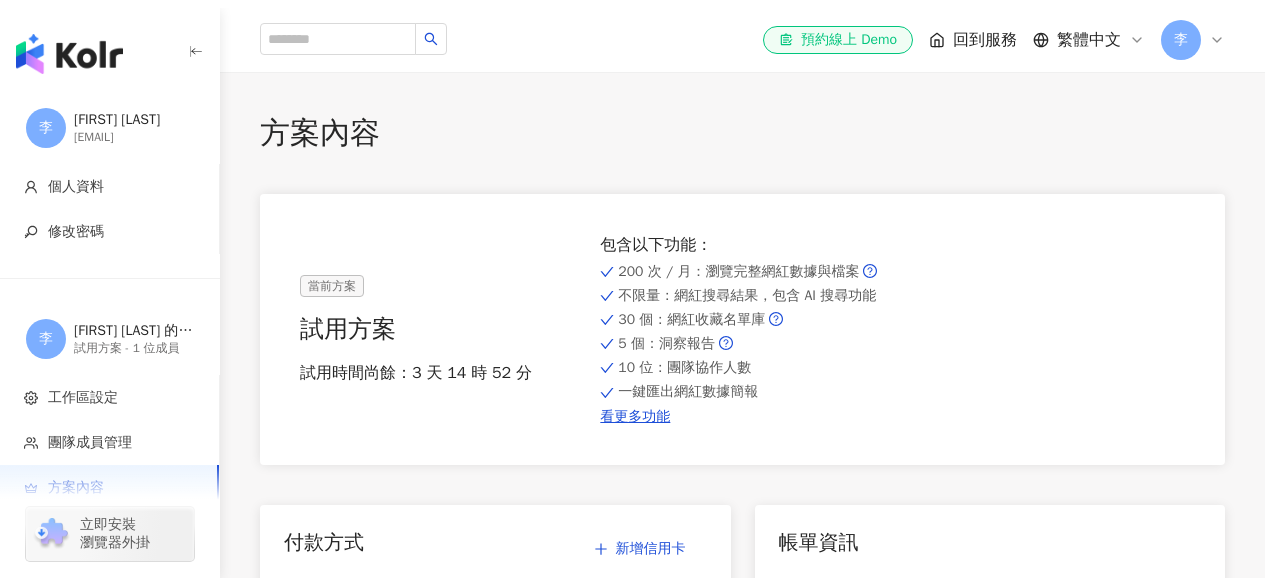 scroll, scrollTop: 0, scrollLeft: 0, axis: both 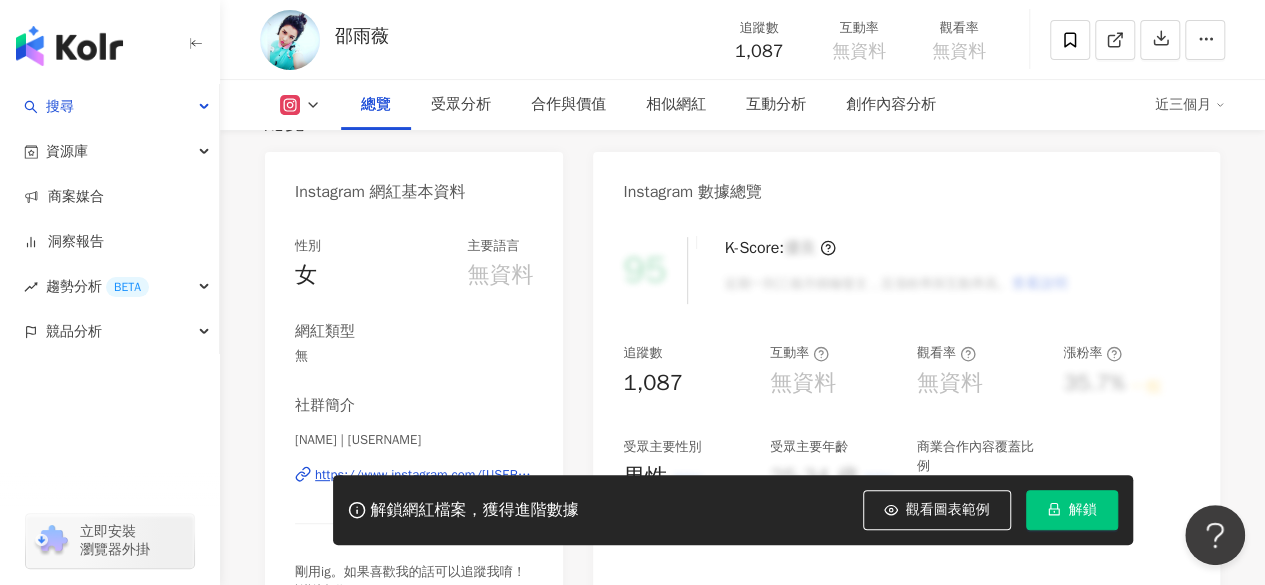 click on "解鎖" at bounding box center [1083, 510] 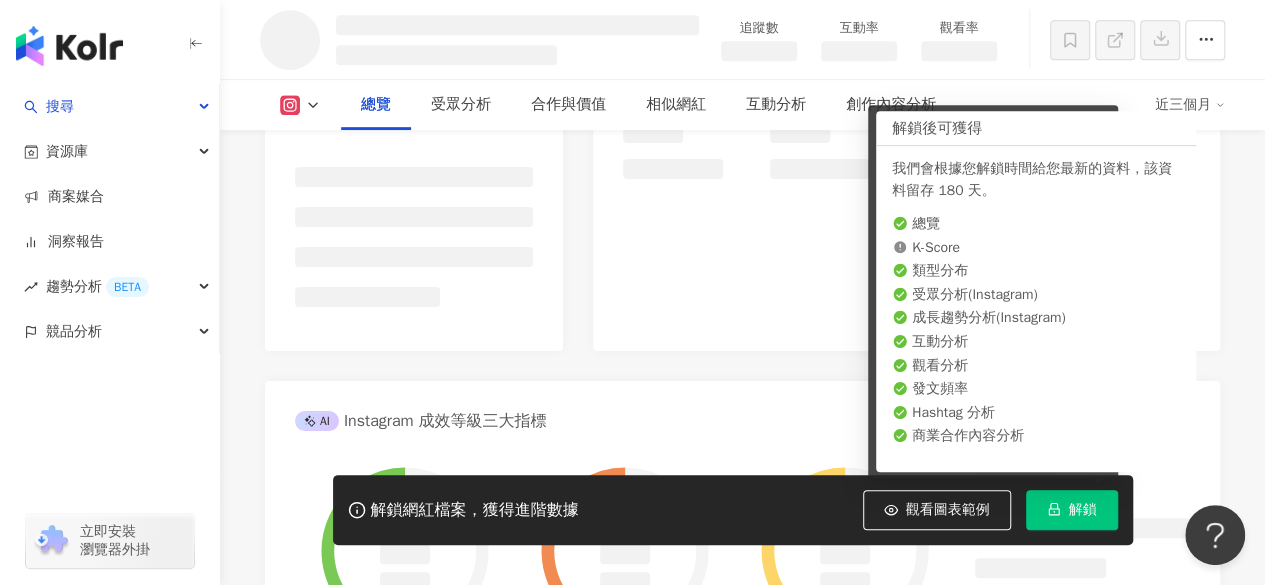 scroll, scrollTop: 502, scrollLeft: 0, axis: vertical 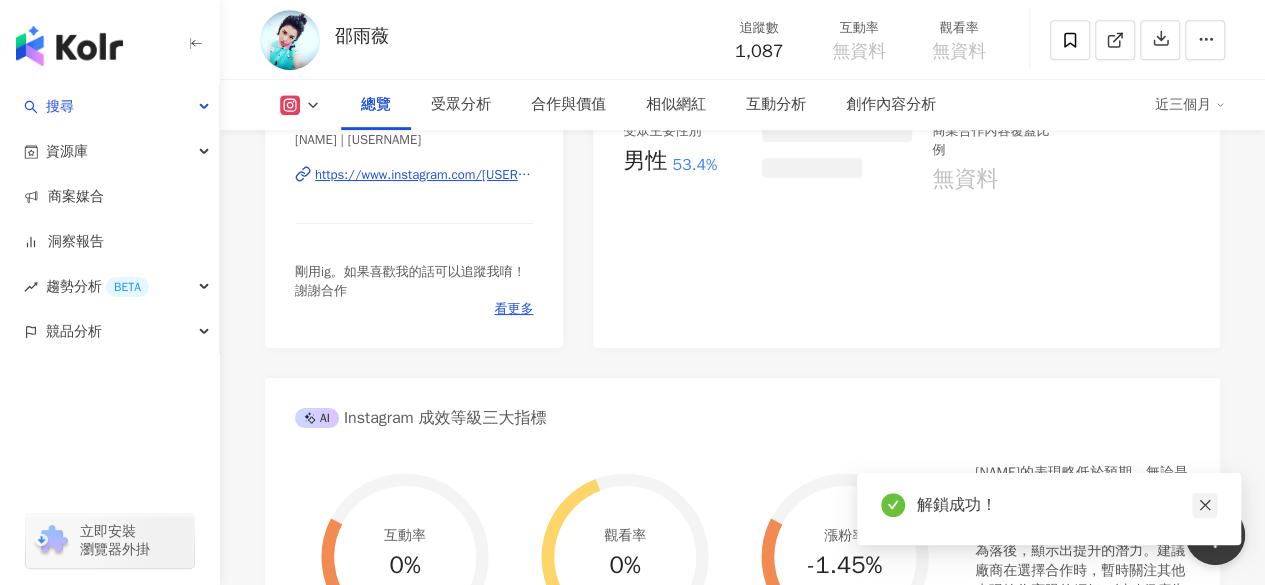 click at bounding box center [1204, 505] 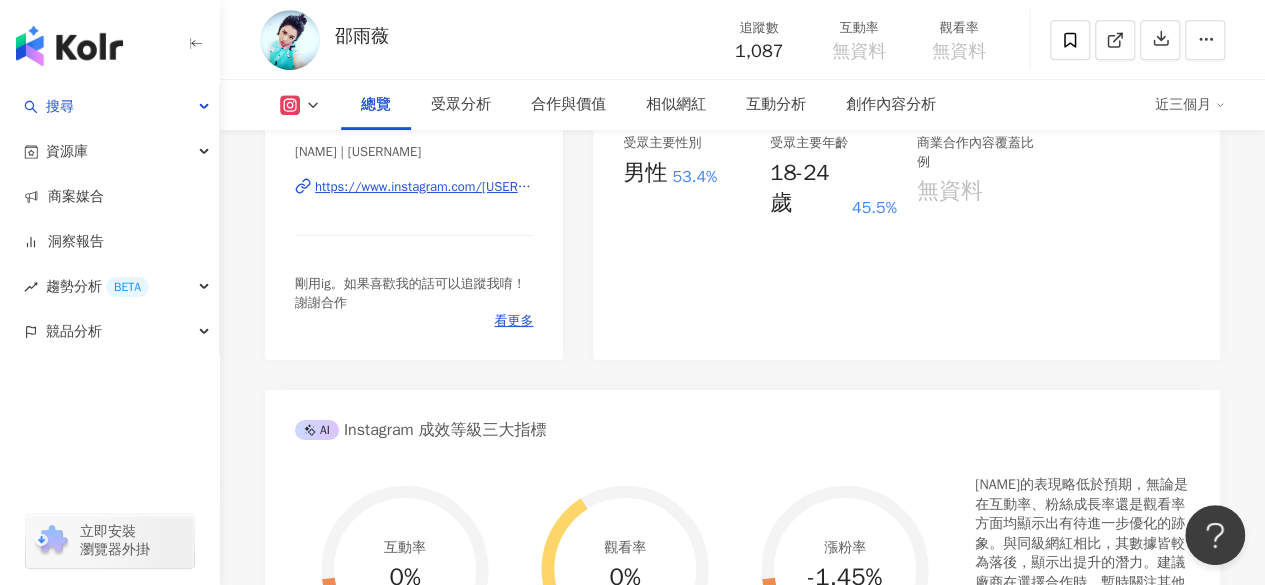 scroll, scrollTop: 600, scrollLeft: 0, axis: vertical 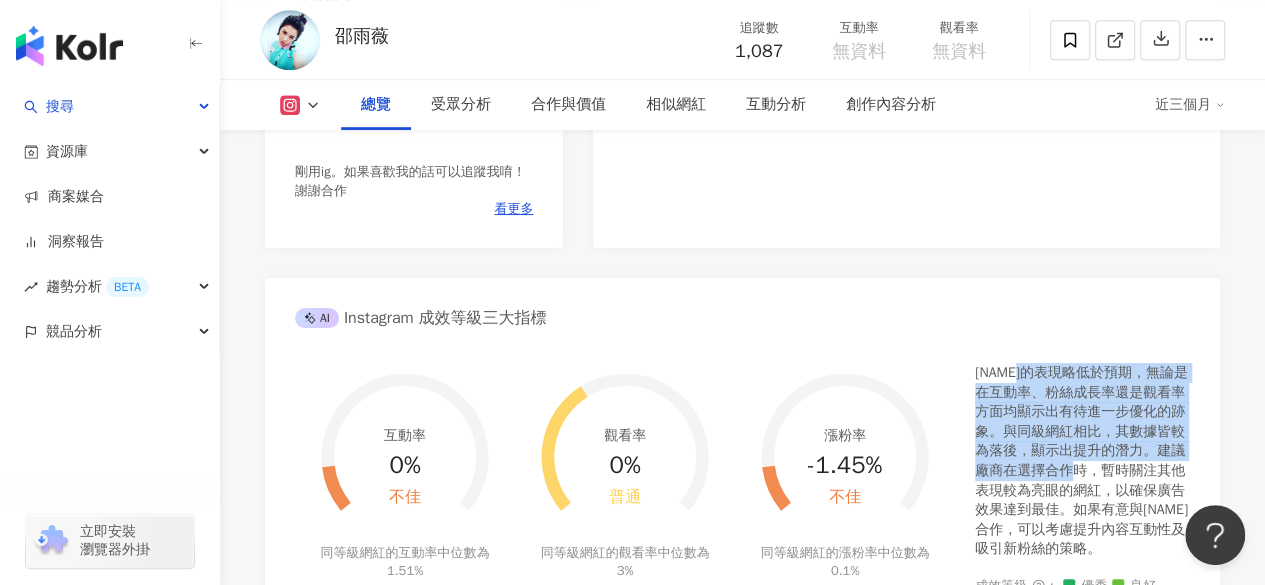 drag, startPoint x: 1049, startPoint y: 377, endPoint x: 1114, endPoint y: 477, distance: 119.26861 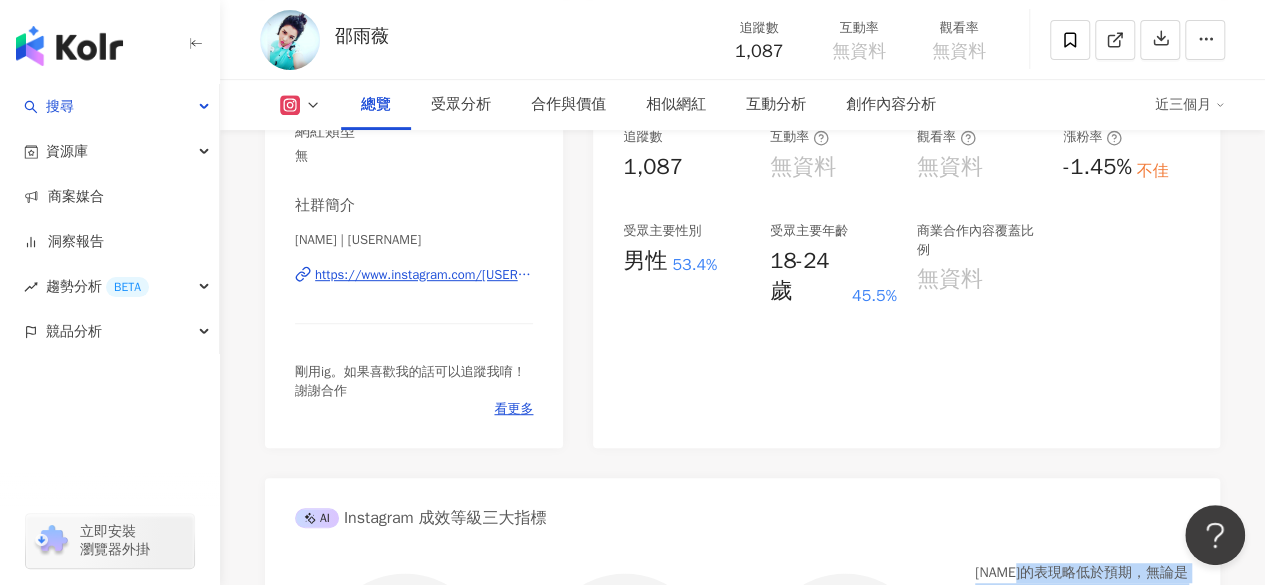 scroll, scrollTop: 100, scrollLeft: 0, axis: vertical 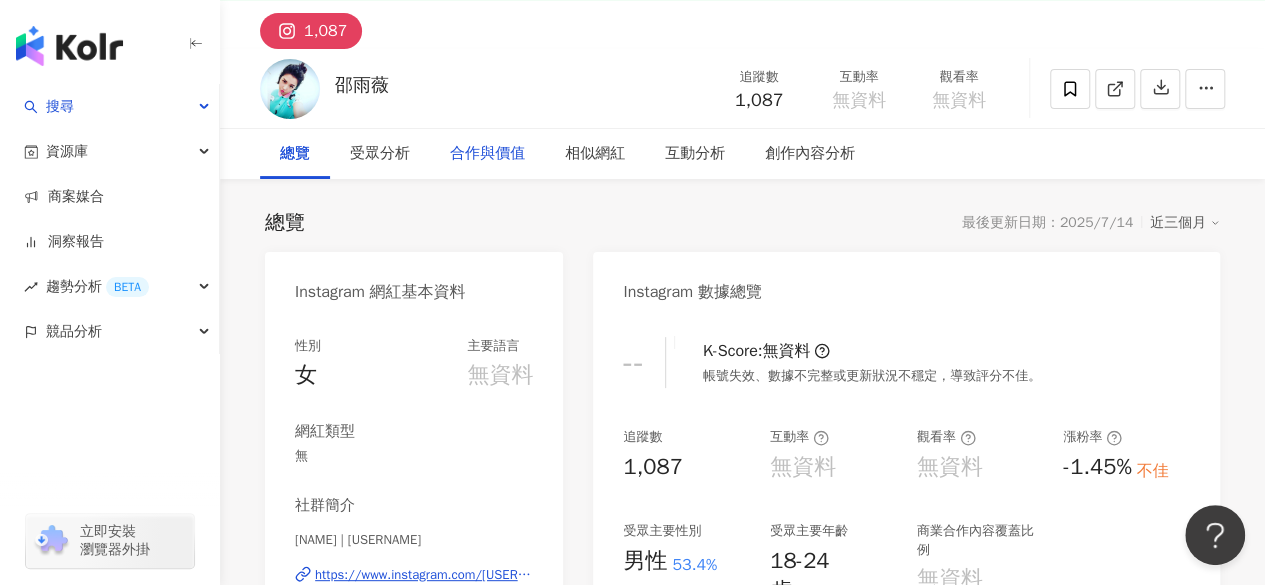 click on "合作與價值" at bounding box center (487, 154) 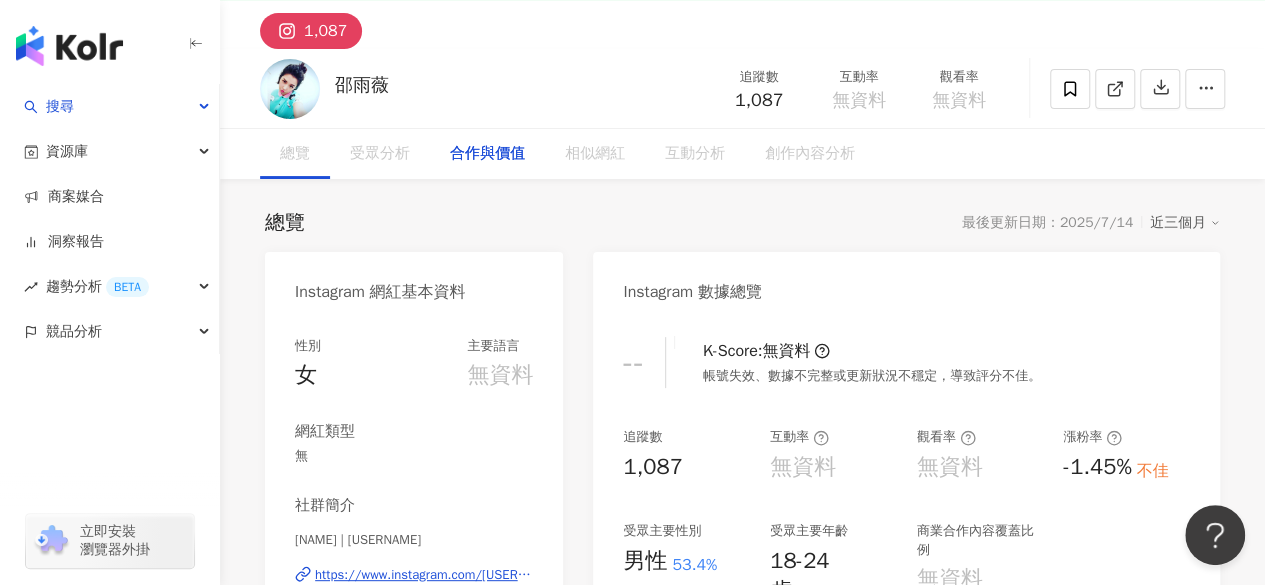 scroll, scrollTop: 2691, scrollLeft: 0, axis: vertical 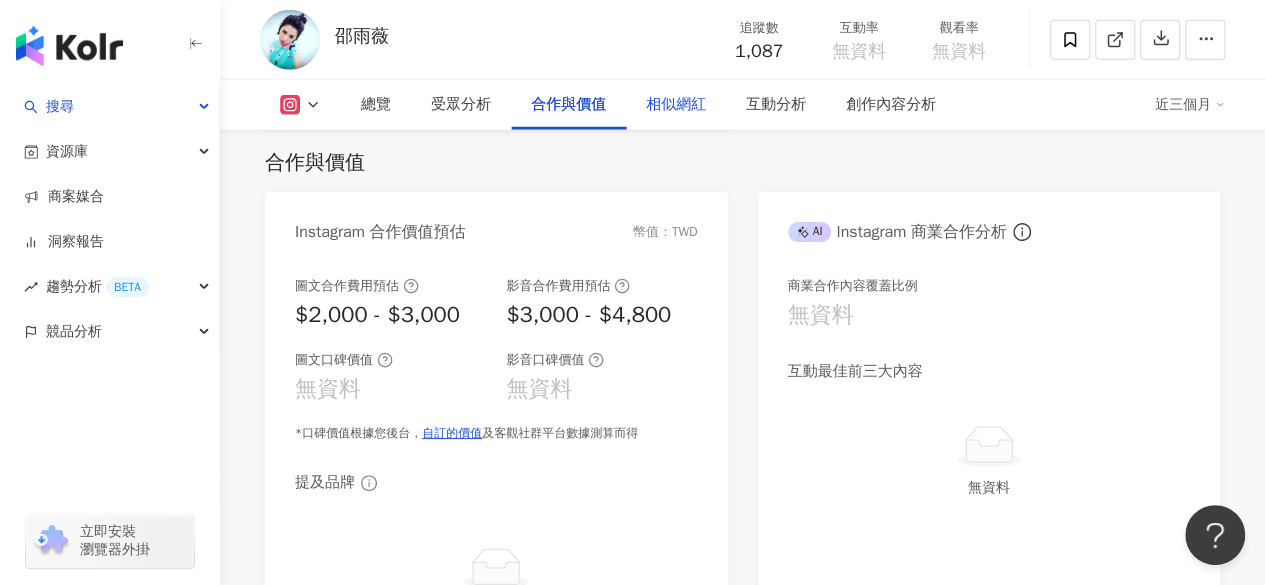 click on "相似網紅" at bounding box center [676, 105] 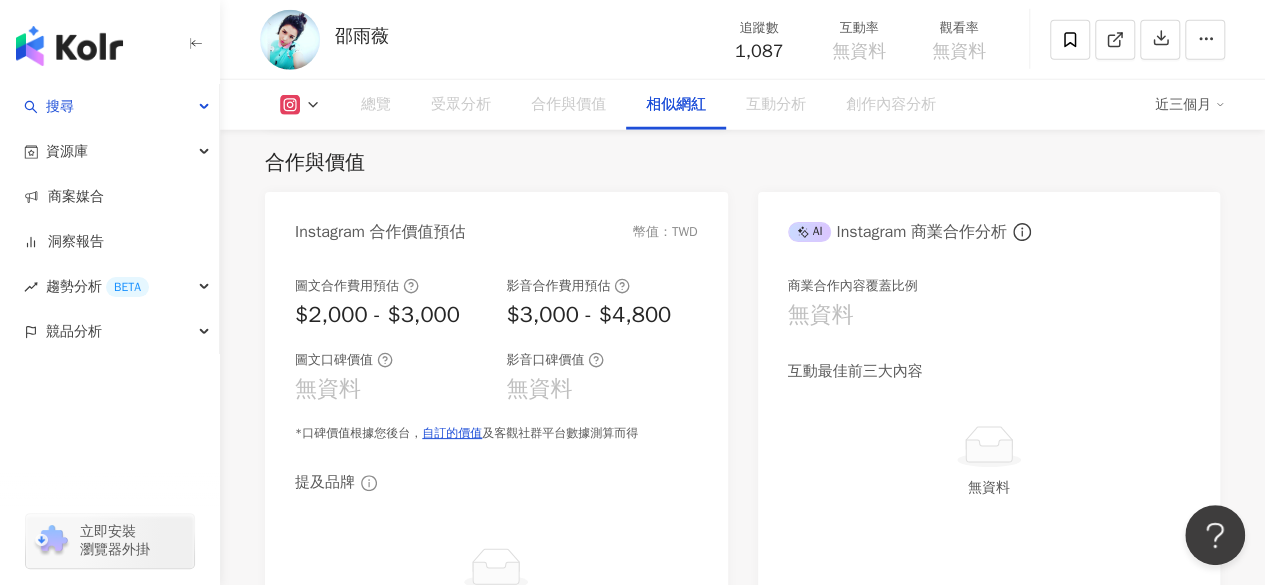 scroll, scrollTop: 3246, scrollLeft: 0, axis: vertical 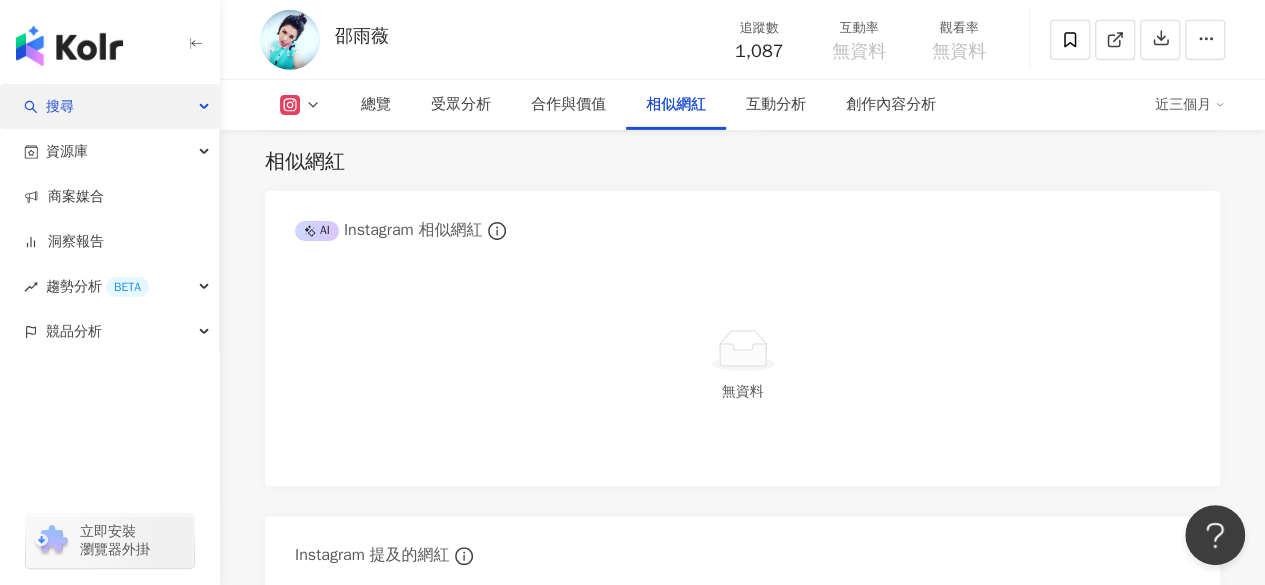 click on "搜尋" at bounding box center [109, 106] 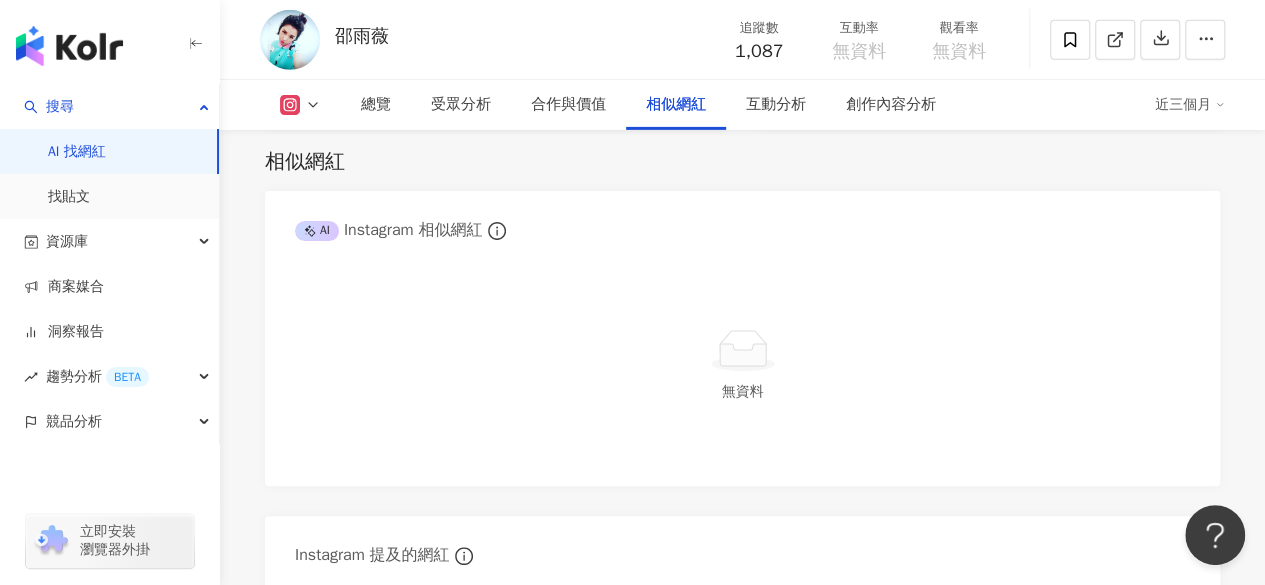 click on "AI 找網紅" at bounding box center (77, 152) 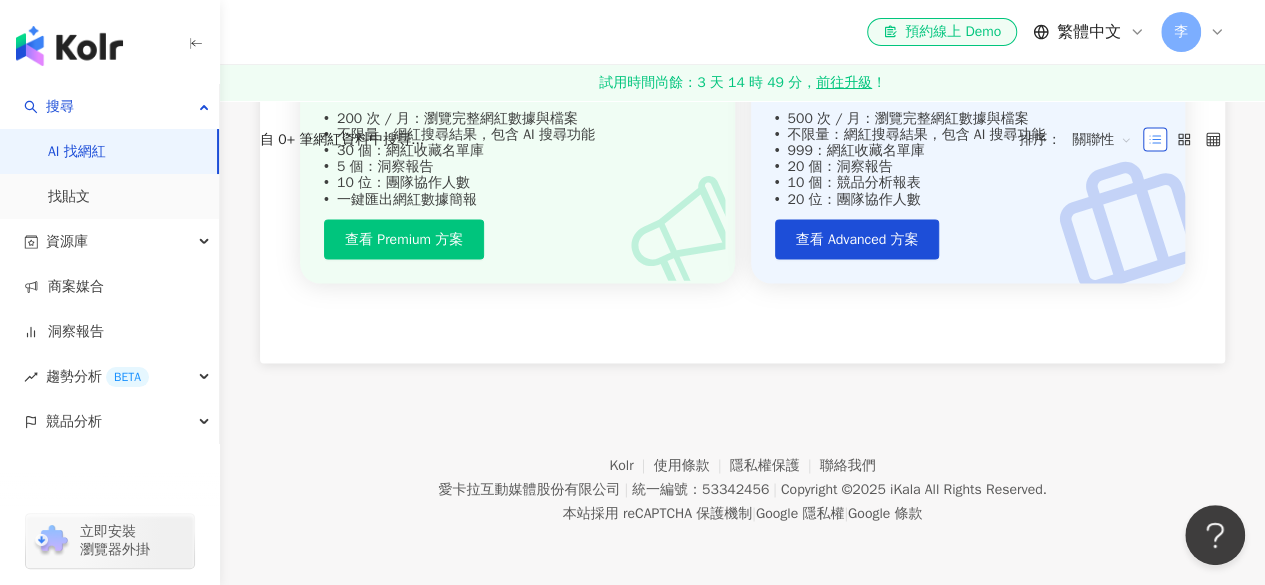 scroll, scrollTop: 0, scrollLeft: 0, axis: both 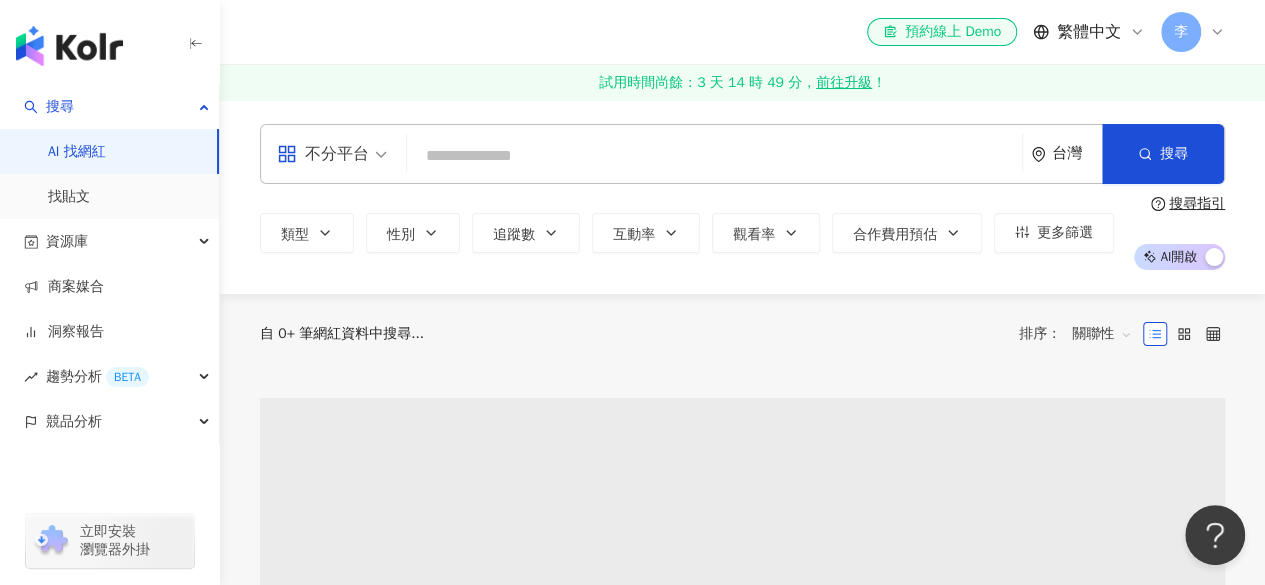 click at bounding box center (714, 156) 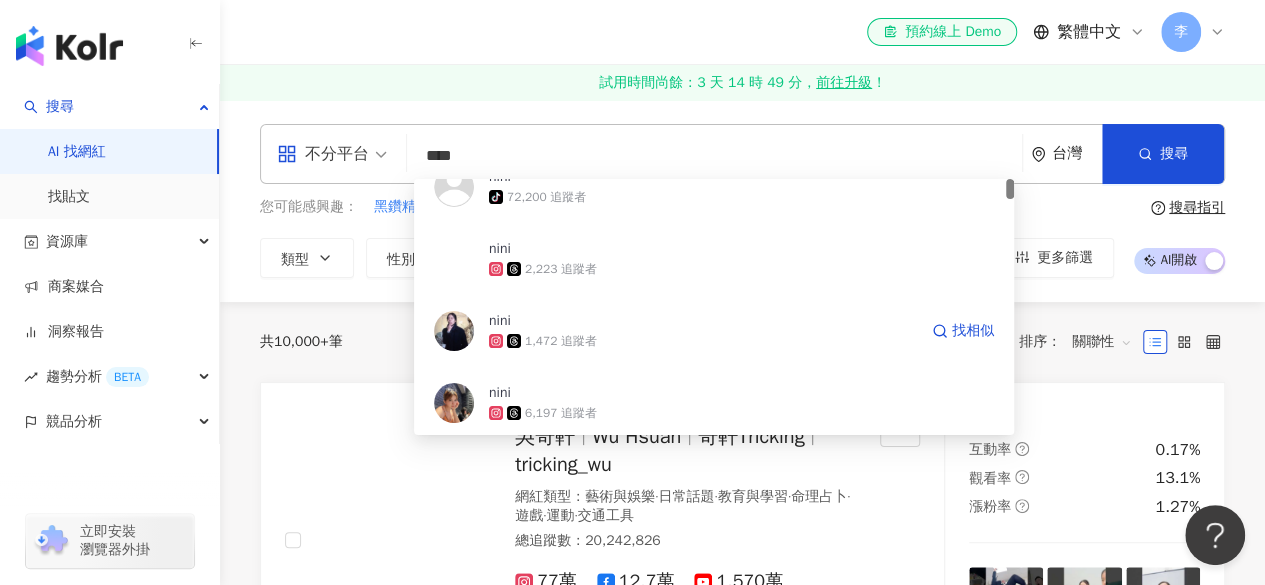 scroll, scrollTop: 0, scrollLeft: 0, axis: both 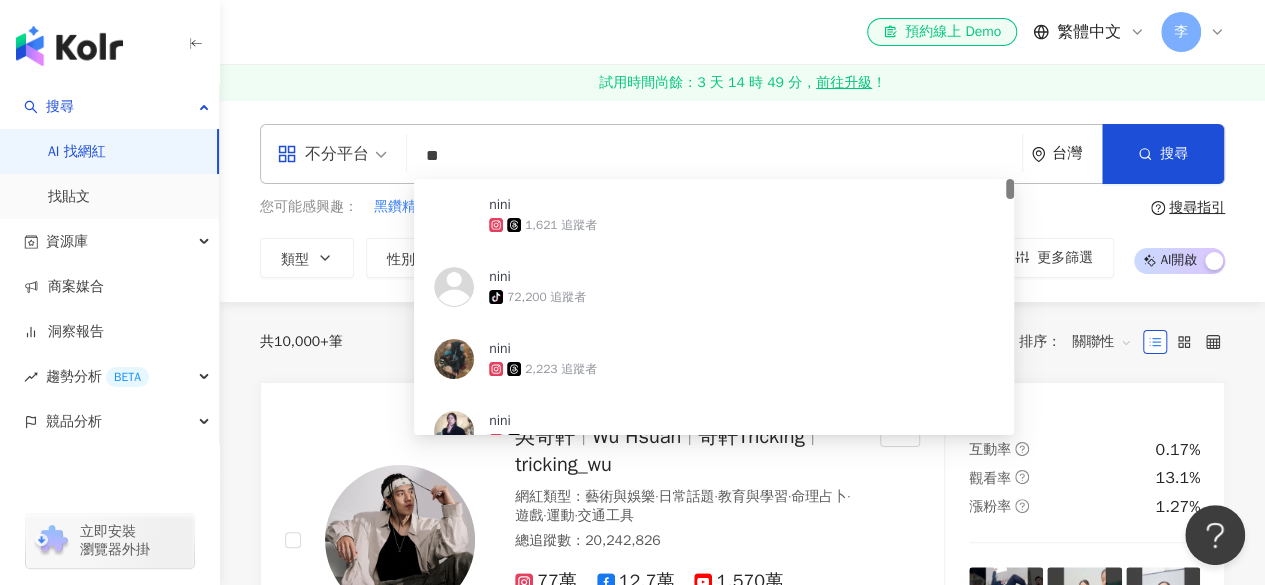 type on "*" 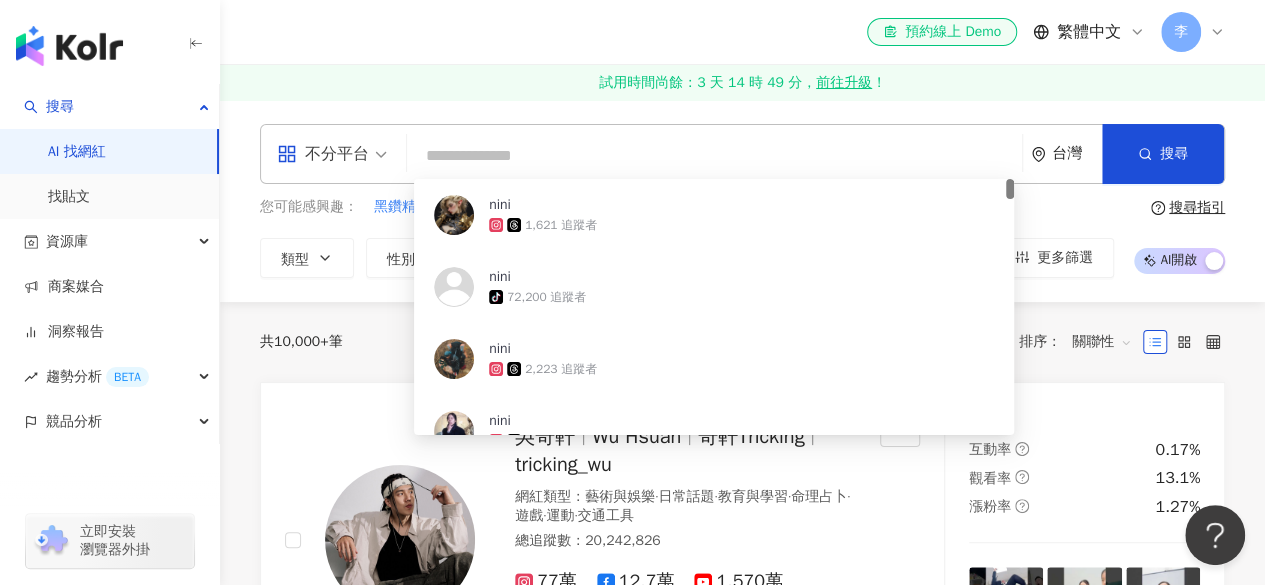 type on "*" 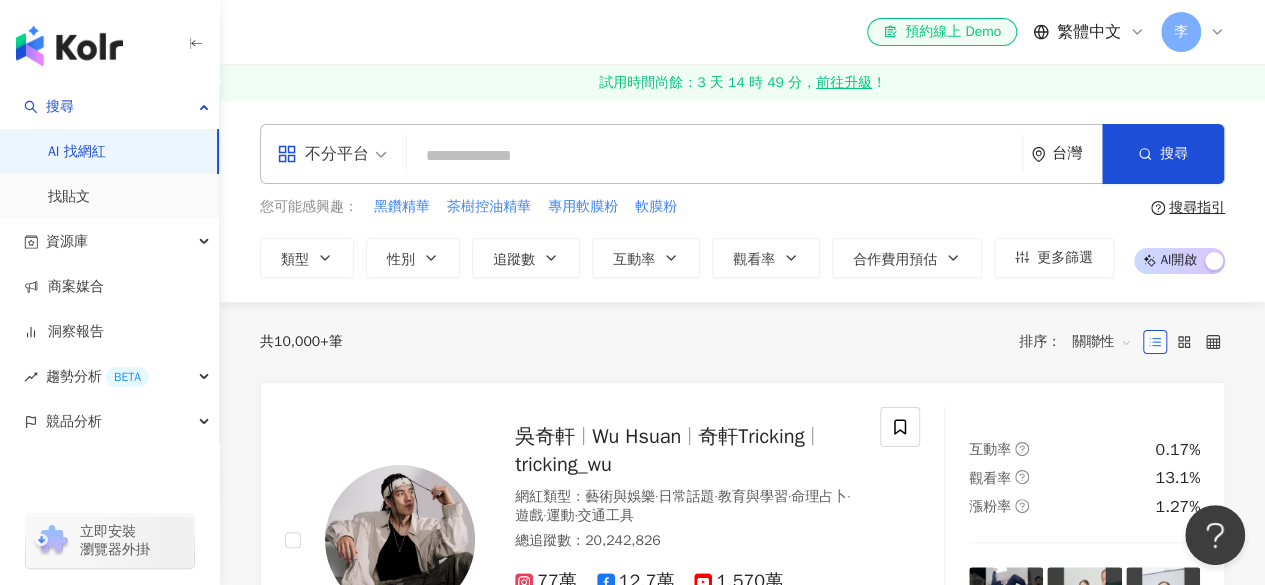 type on "*" 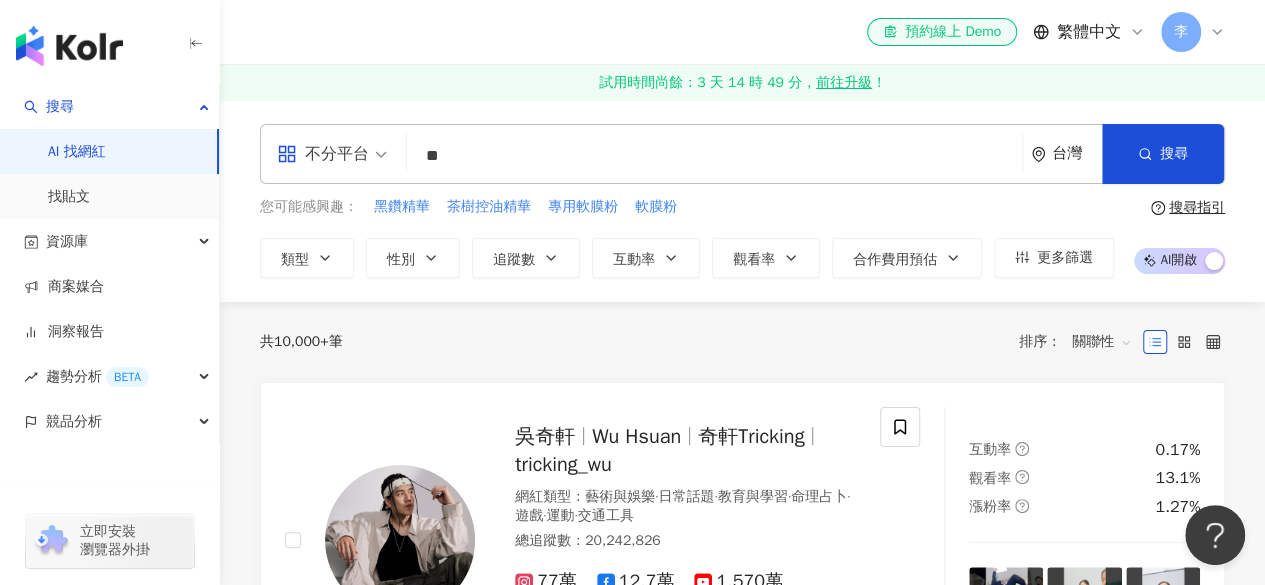 type on "*" 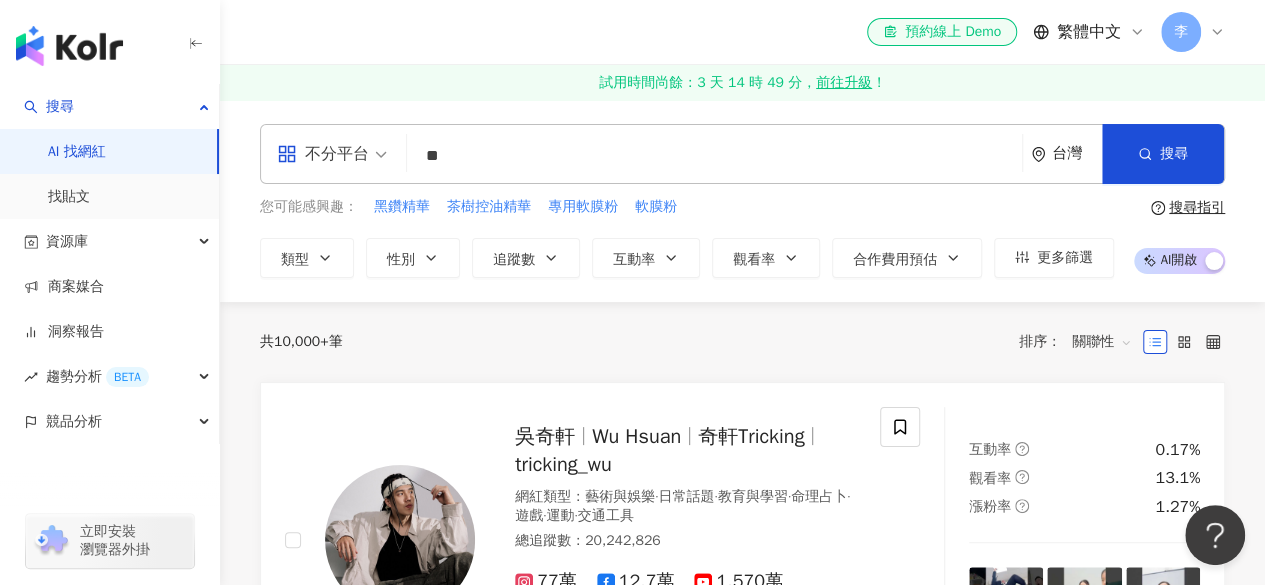 type on "**" 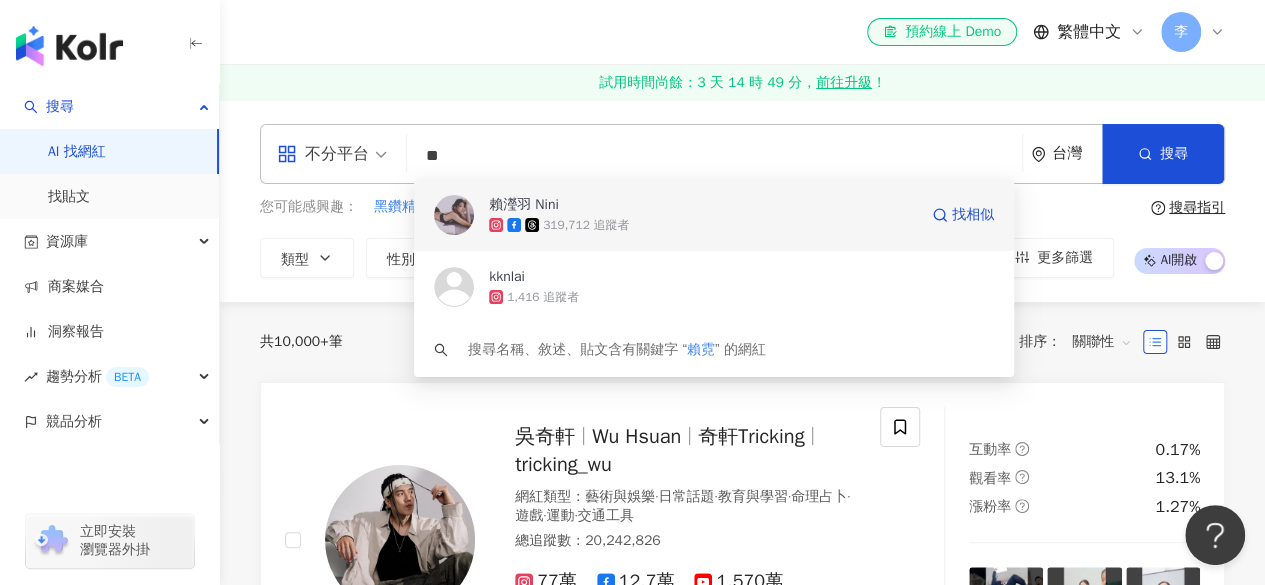 click on "319,712   追蹤者" at bounding box center (586, 225) 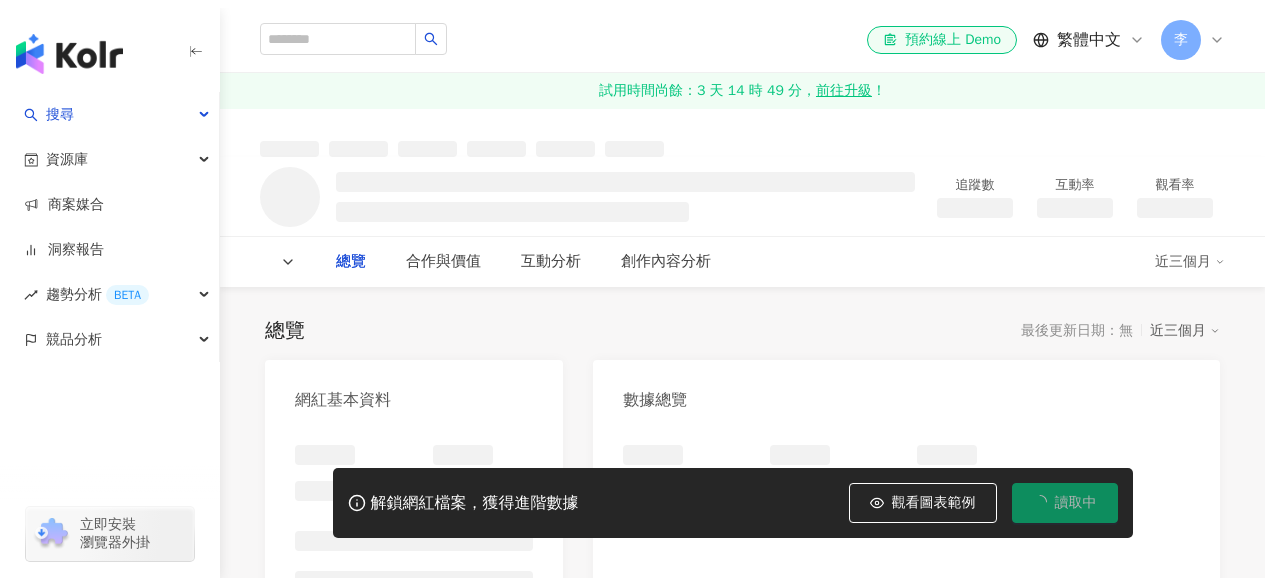scroll, scrollTop: 0, scrollLeft: 0, axis: both 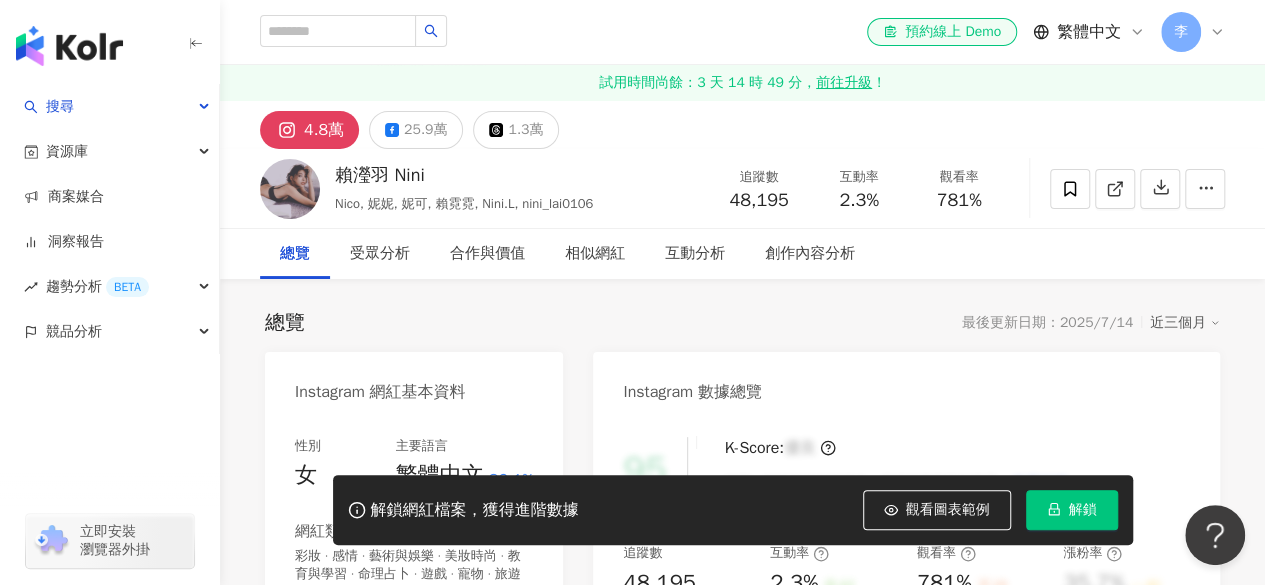 click on "解鎖網紅檔案，獲得進階數據 觀看圖表範例 解鎖" at bounding box center [733, 510] 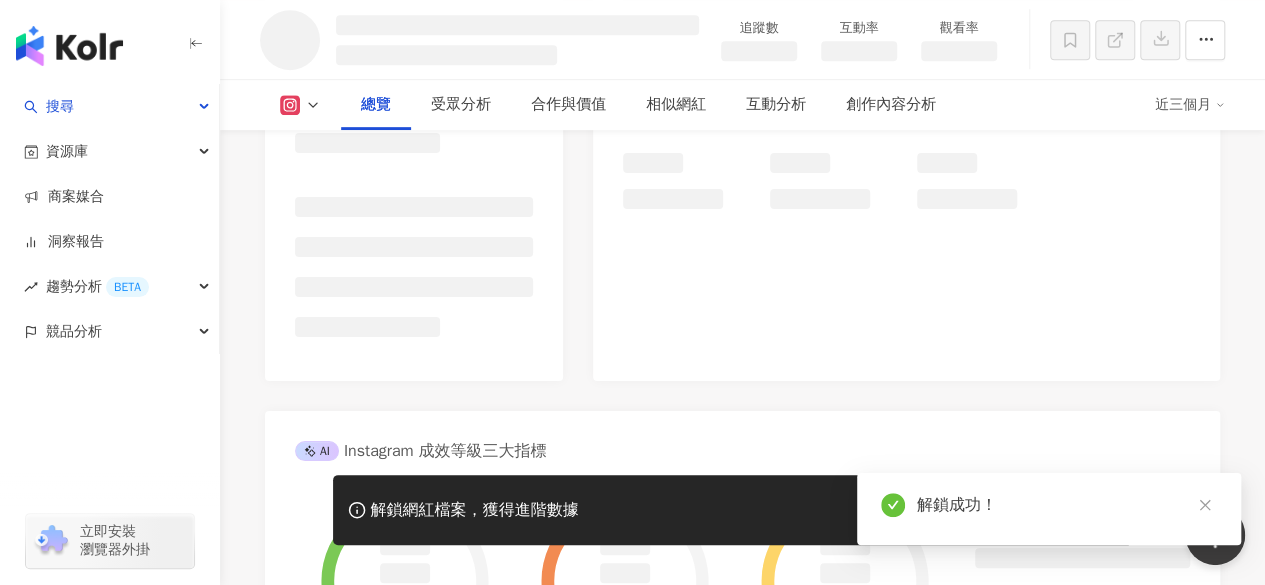 scroll, scrollTop: 700, scrollLeft: 0, axis: vertical 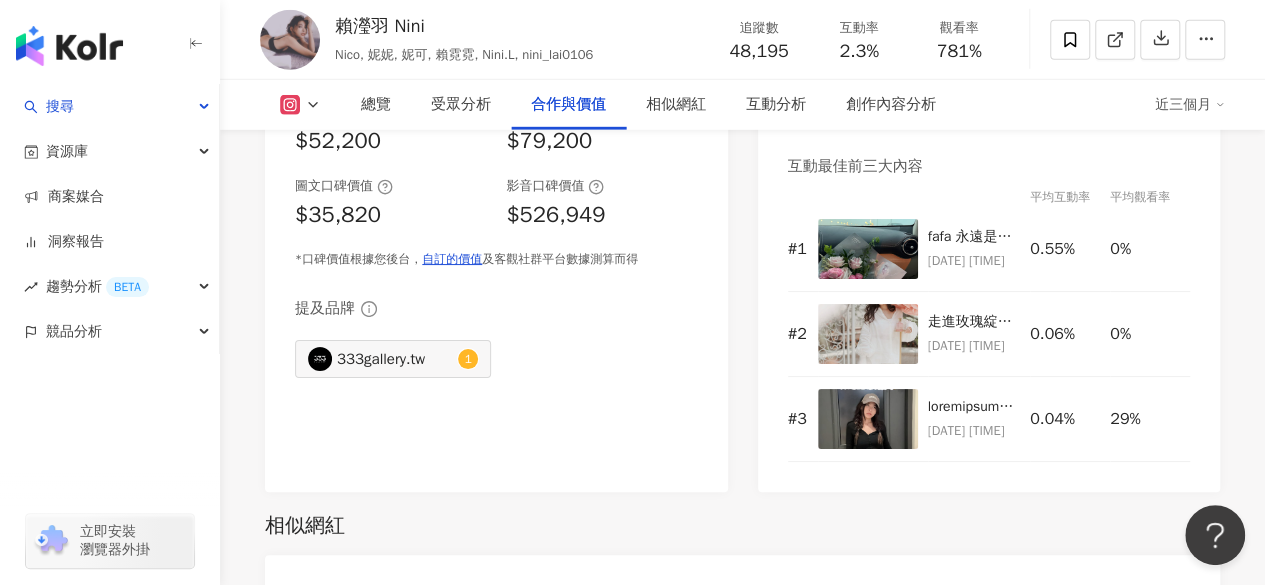 click on "總覽 最後更新日期：2025/7/14 近三個月 Instagram 網紅基本資料 性別   女 主要語言   繁體中文 86.1% 網紅類型 彩妝 · 感情 · 藝術與娛樂 · 美妝時尚 · 教育與學習 · 命理占卜 · 遊戲 · 寵物 · 旅遊 社群簡介 賴霓霓 | nini_lai0106 https://www.instagram.com/nini_lai0106/ 合作請發：yingyulai0106@gmail.com
我的寶貝女兒： @pong_pong_810 看更多 Instagram 數據總覽 90 K-Score :   優良 近期一到三個月積極發文，且漲粉率與互動率高。 查看說明 追蹤數   48,195 互動率   2.3% 優秀 觀看率   781% 優秀 漲粉率   1.38% 優秀 受眾主要性別   男性 74.6% 受眾主要年齡   25-34 歲 47.1% 商業合作內容覆蓋比例   38.9% AI Instagram 成效等級三大指標 互動率 2.3% 優秀 同等級網紅的互動率中位數為  0.54% 觀看率 781% 優秀 同等級網紅的觀看率中位數為  1.79% 漲粉率 1.38% 優秀 同等級網紅的漲粉率中位數為  0% 成效等級 ： 優秀 良好" at bounding box center (742, 1007) 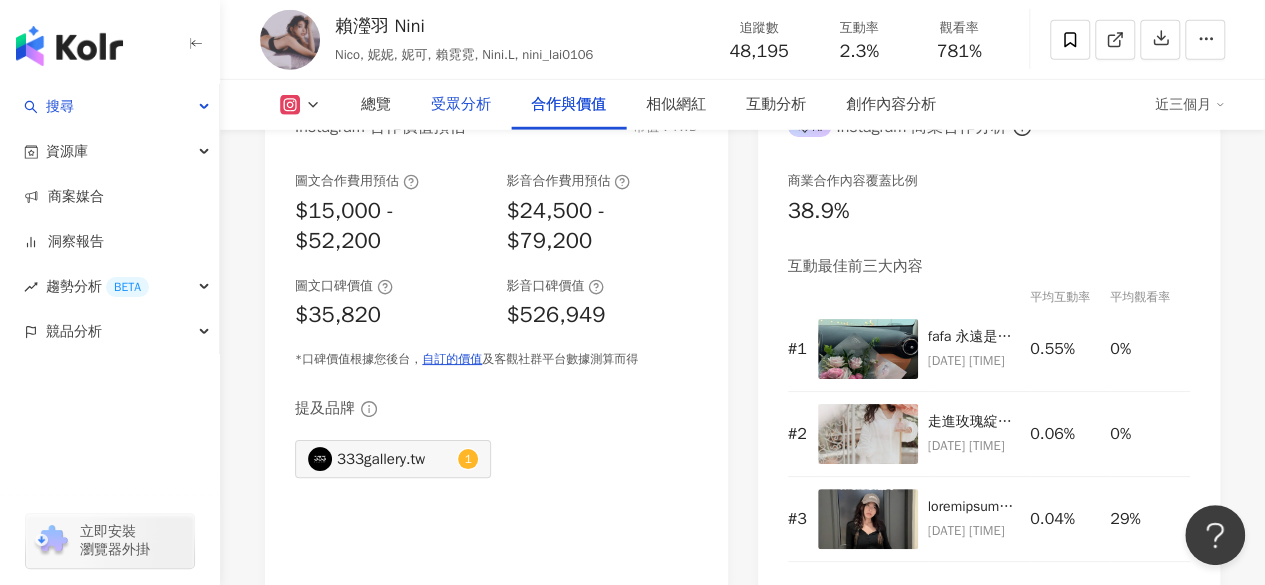 click on "受眾分析" at bounding box center (461, 105) 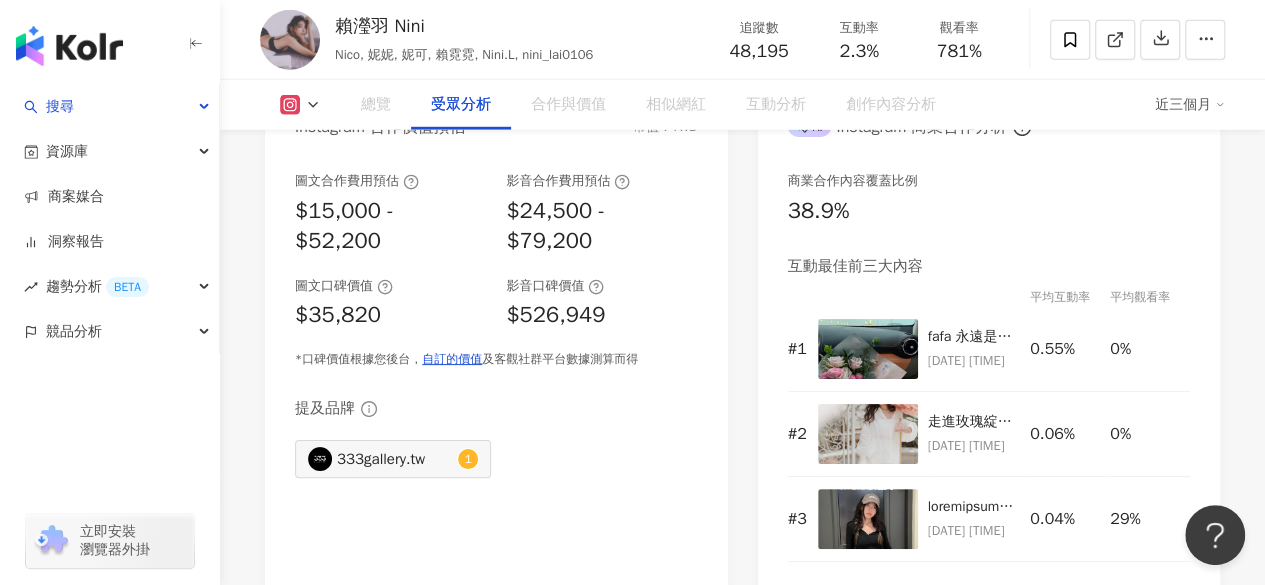 scroll, scrollTop: 1830, scrollLeft: 0, axis: vertical 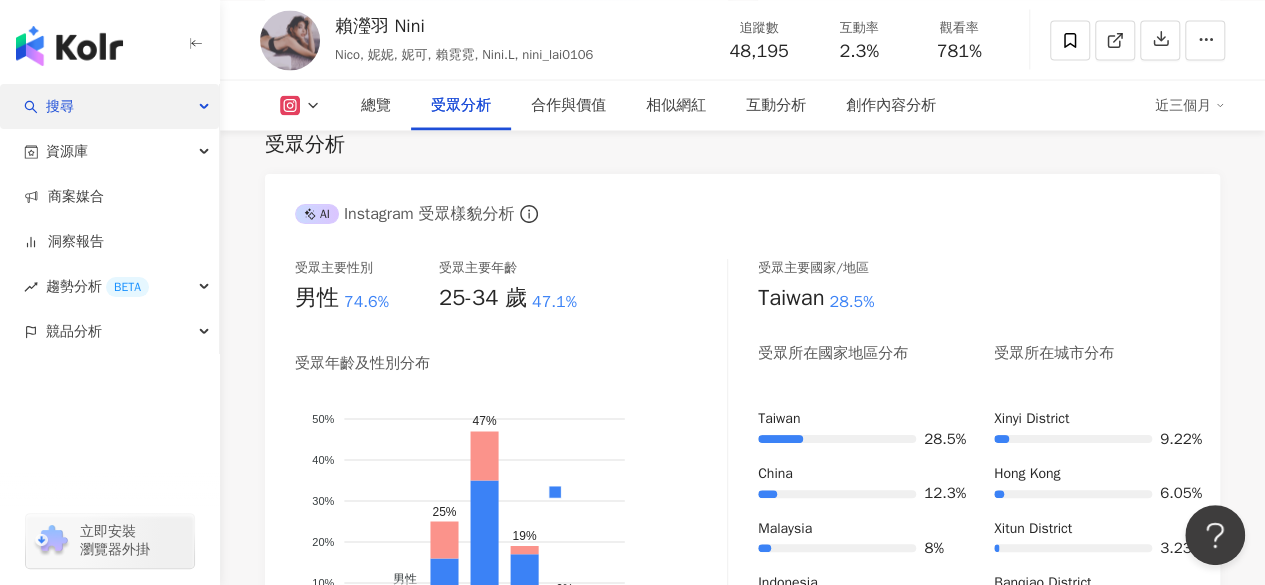 click on "搜尋" at bounding box center [109, 106] 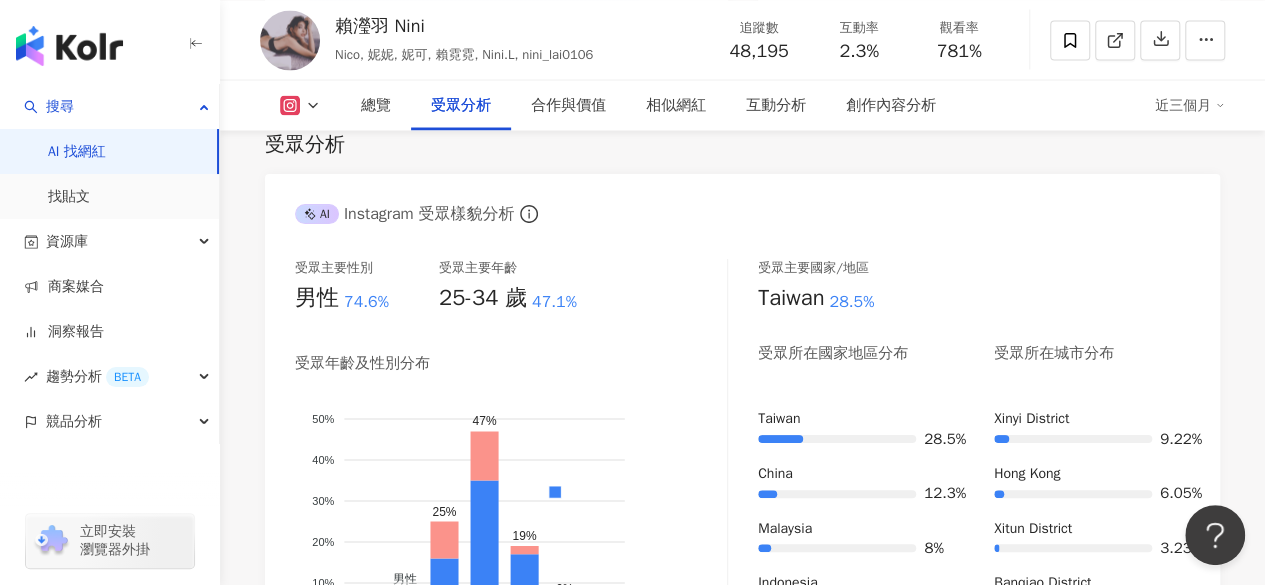 click on "AI 找網紅" at bounding box center (77, 152) 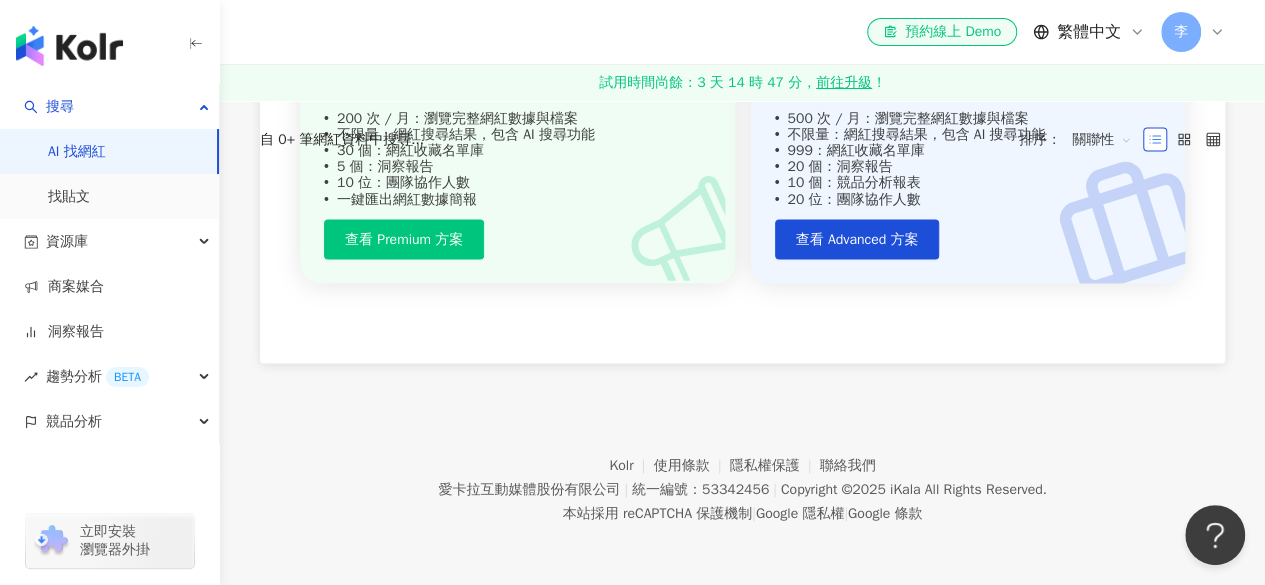 scroll, scrollTop: 0, scrollLeft: 0, axis: both 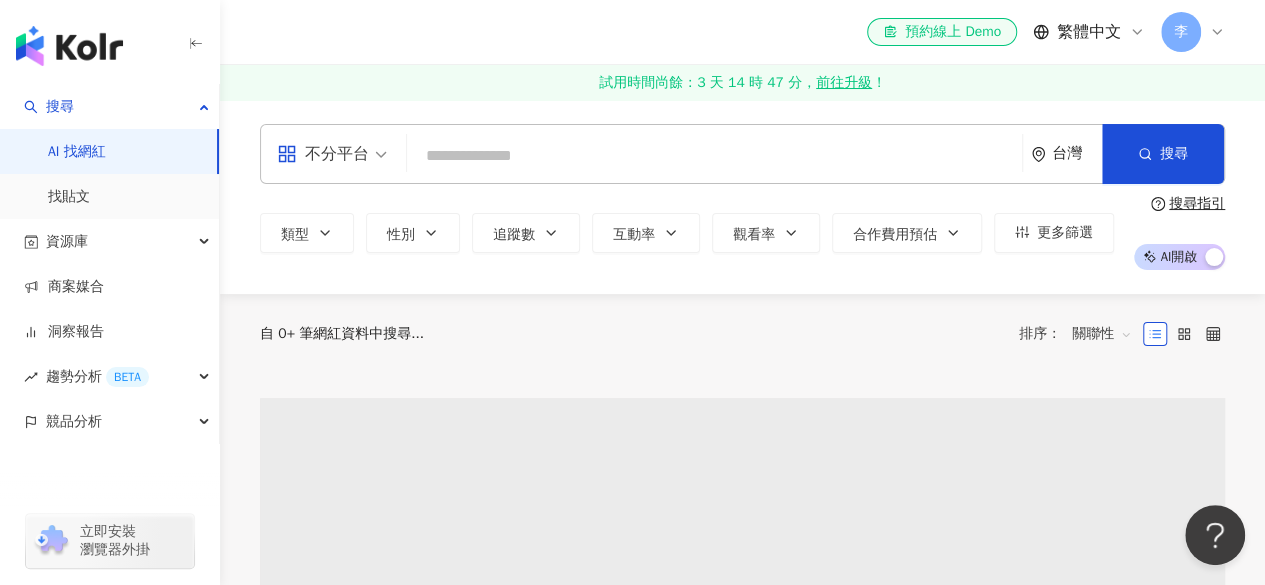 click at bounding box center [714, 156] 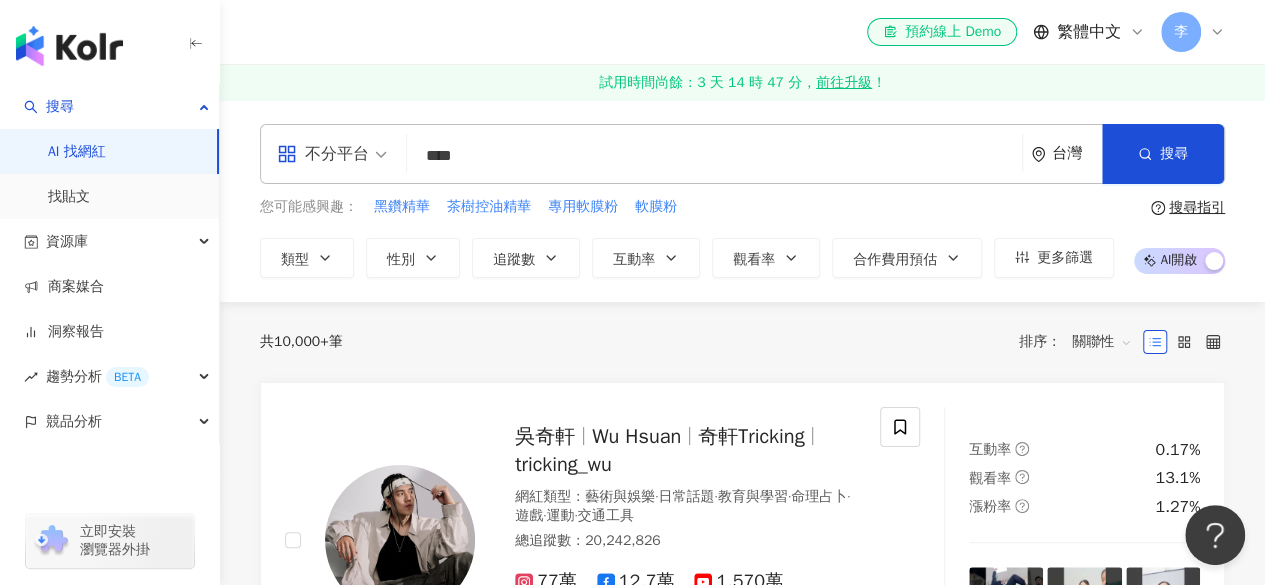 type on "****" 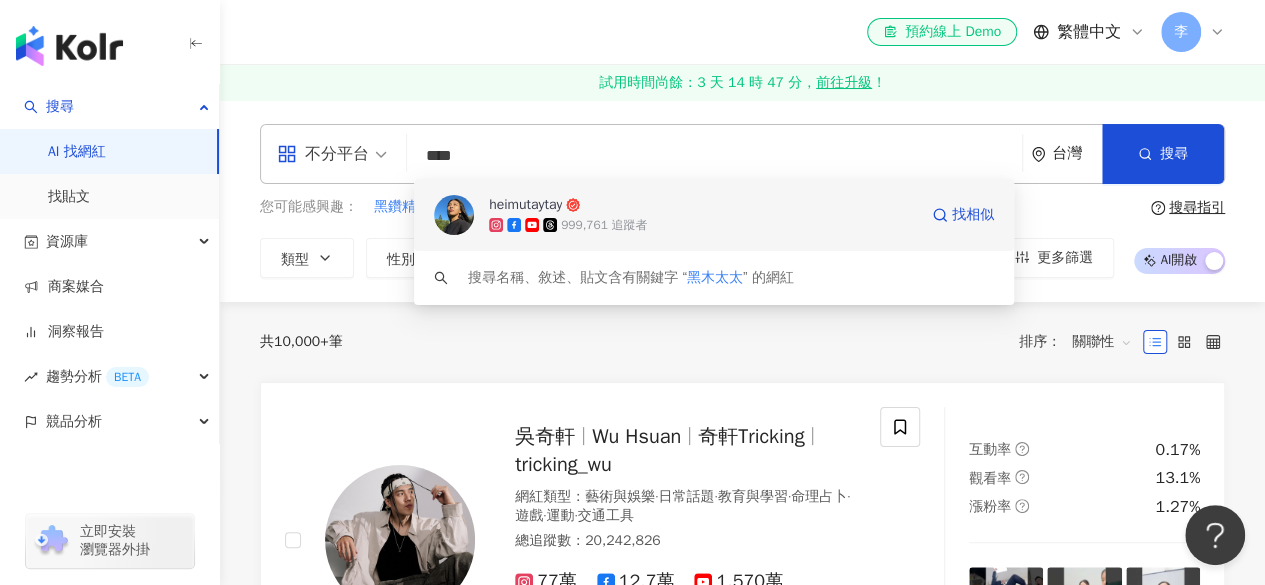 click on "999,761   追蹤者" at bounding box center [604, 225] 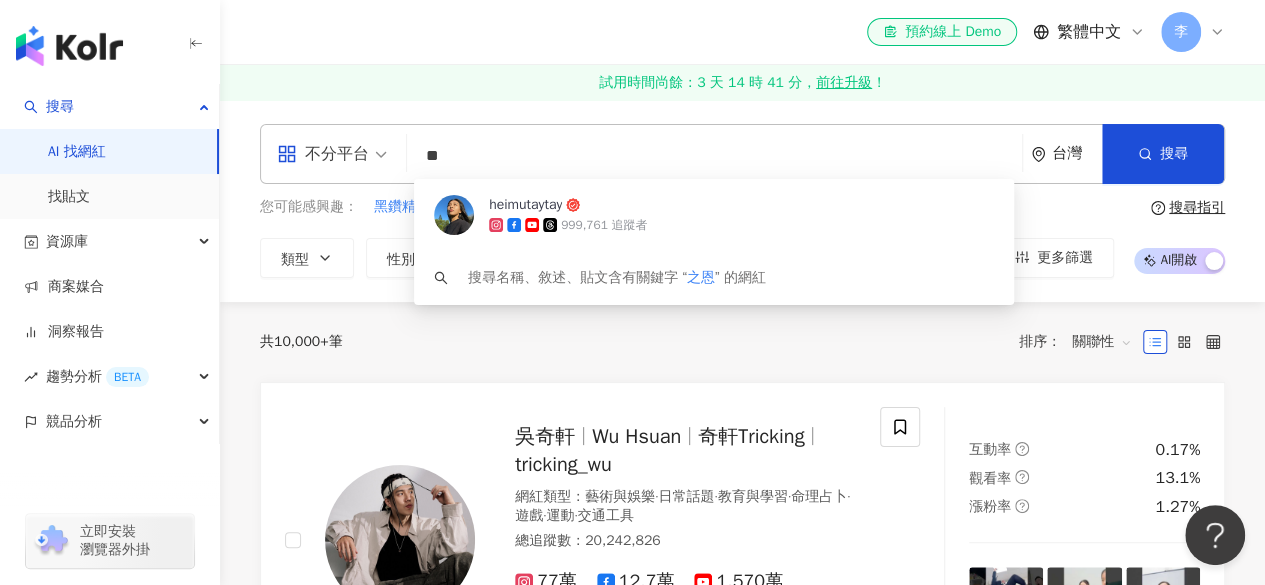 type on "**" 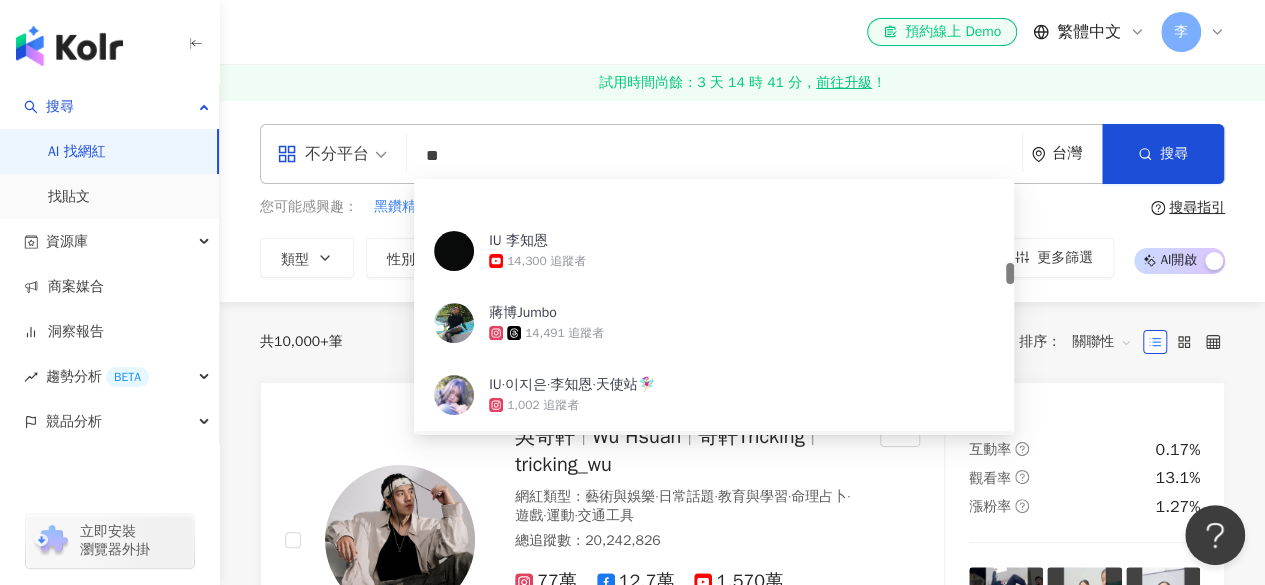 scroll, scrollTop: 1200, scrollLeft: 0, axis: vertical 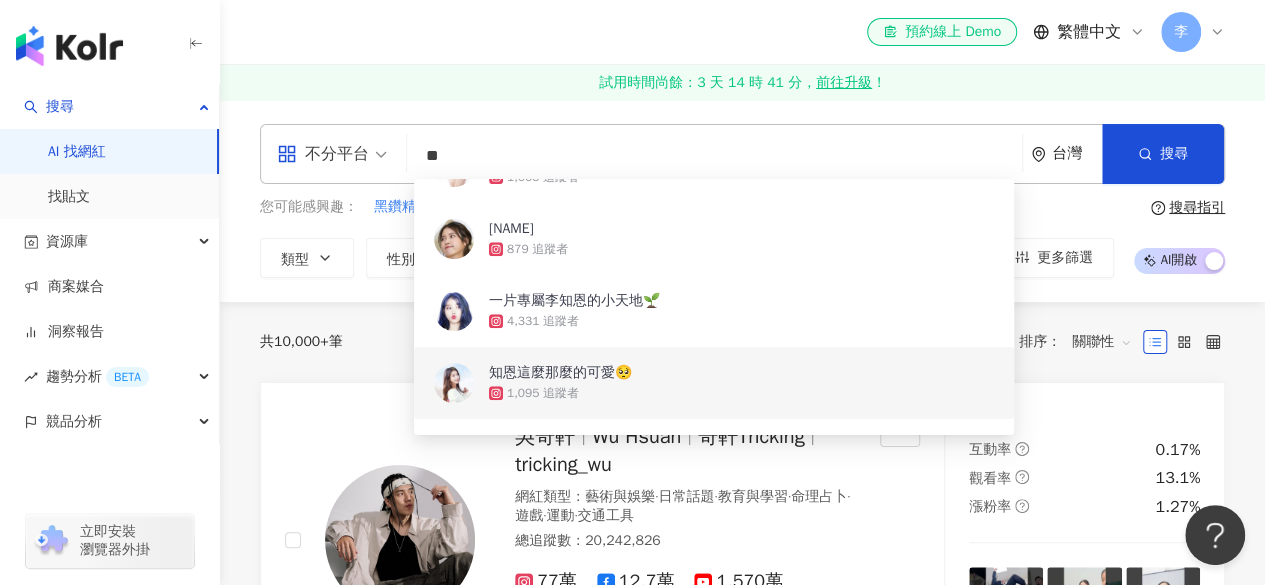 click on "知恩這麼那麼的可愛🥺" at bounding box center [560, 373] 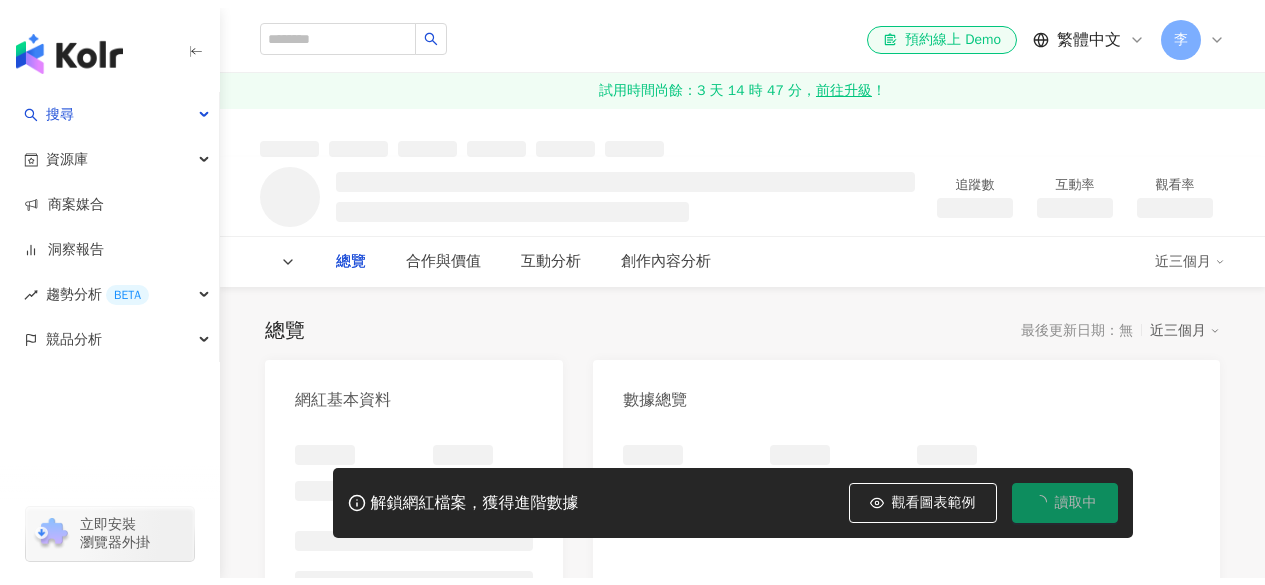 scroll, scrollTop: 0, scrollLeft: 0, axis: both 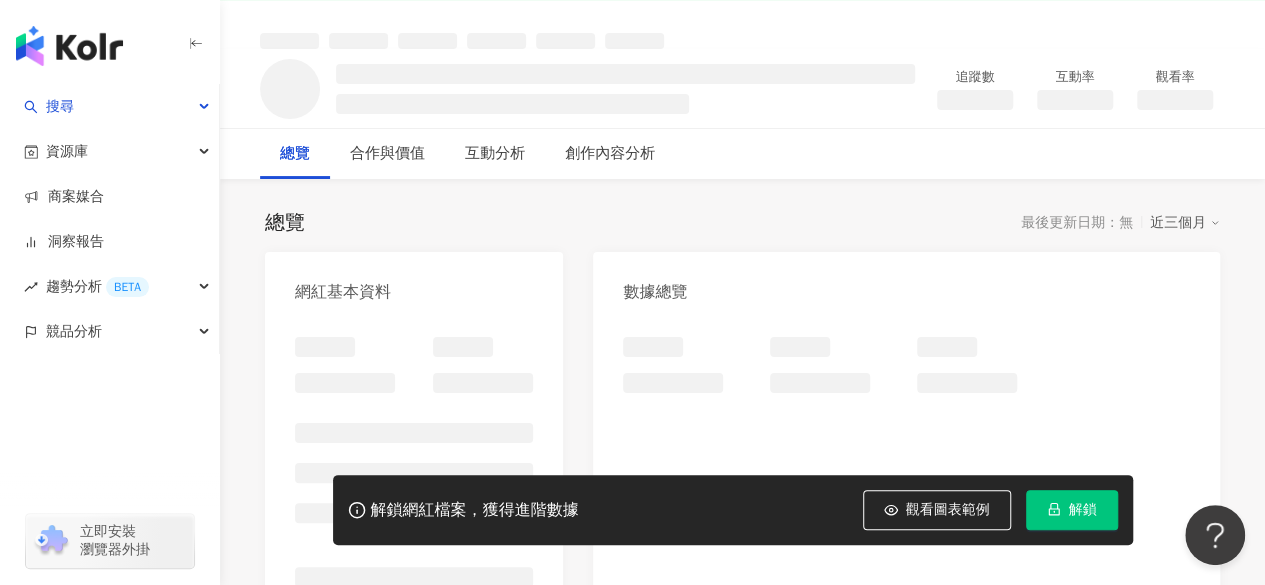 click on "解鎖" at bounding box center (1072, 510) 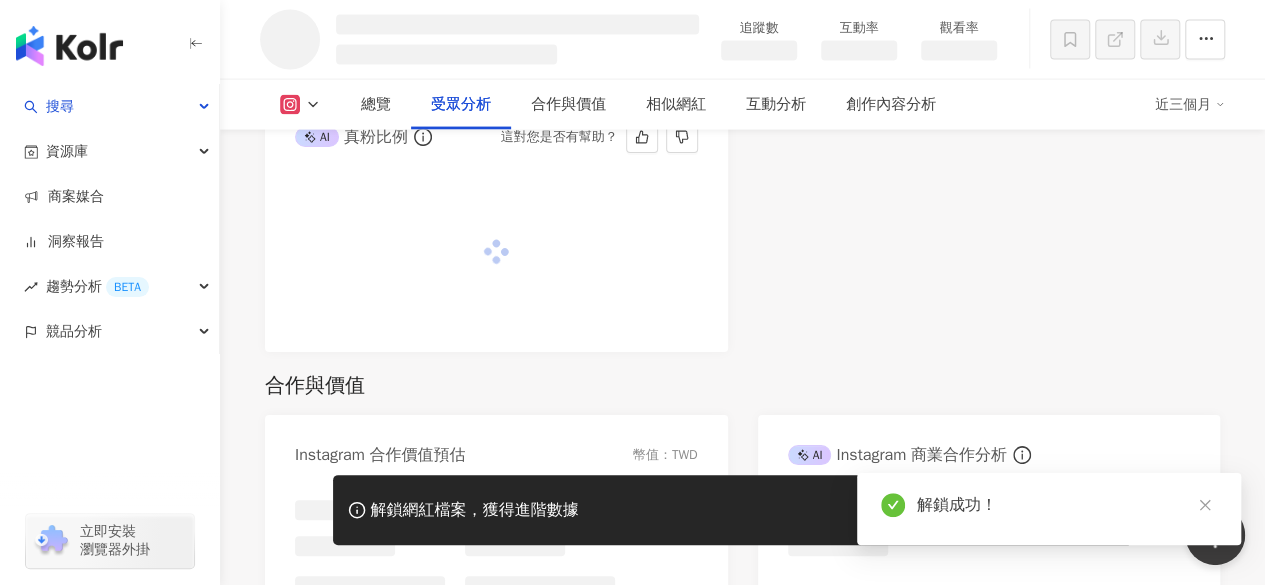 scroll, scrollTop: 2290, scrollLeft: 0, axis: vertical 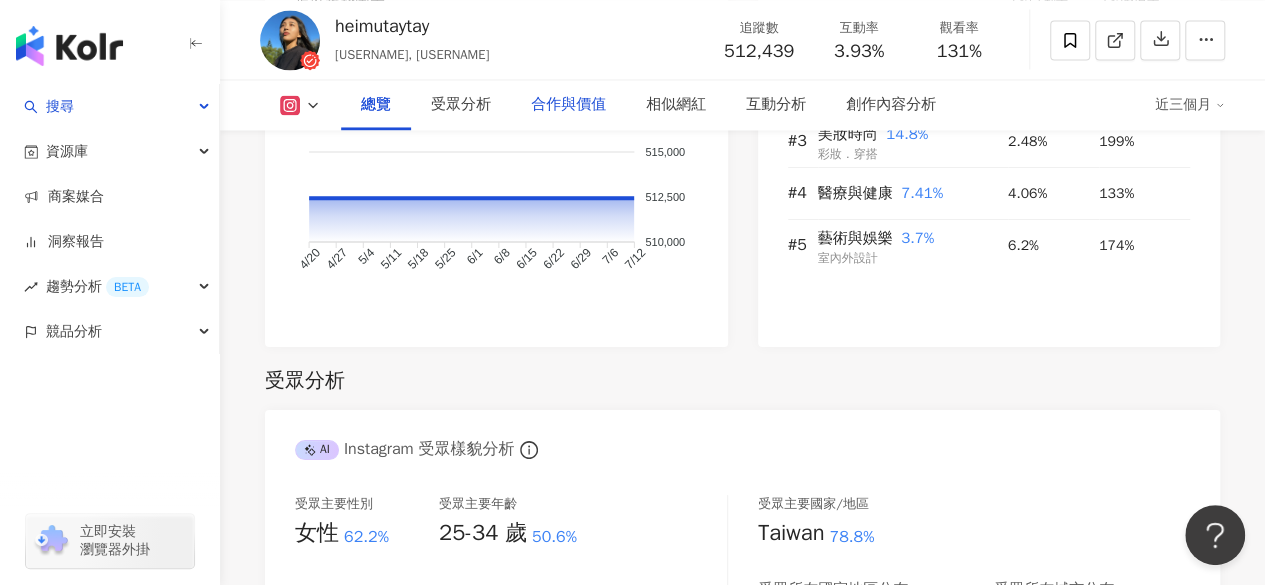 click on "合作與價值" at bounding box center (568, 105) 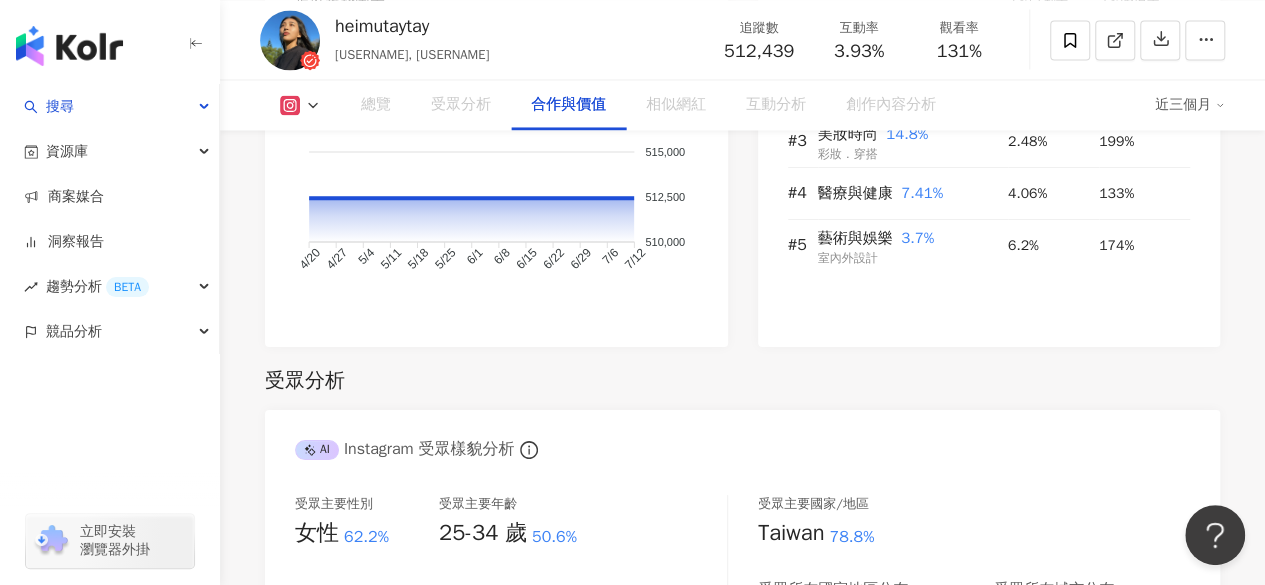 scroll, scrollTop: 2778, scrollLeft: 0, axis: vertical 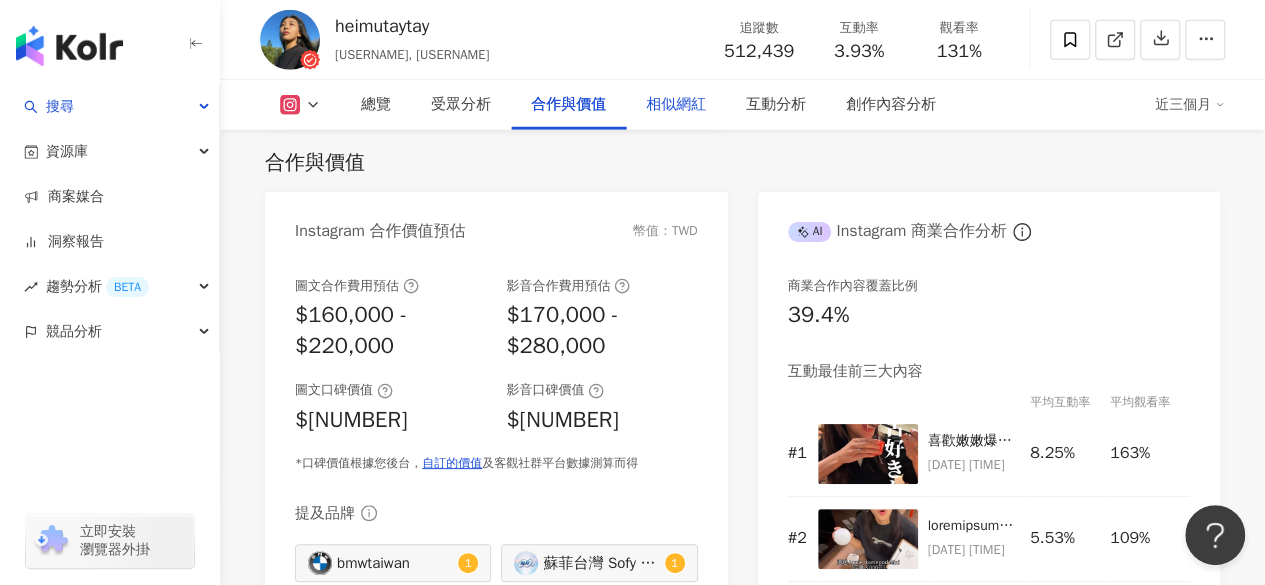 click on "相似網紅" at bounding box center [676, 105] 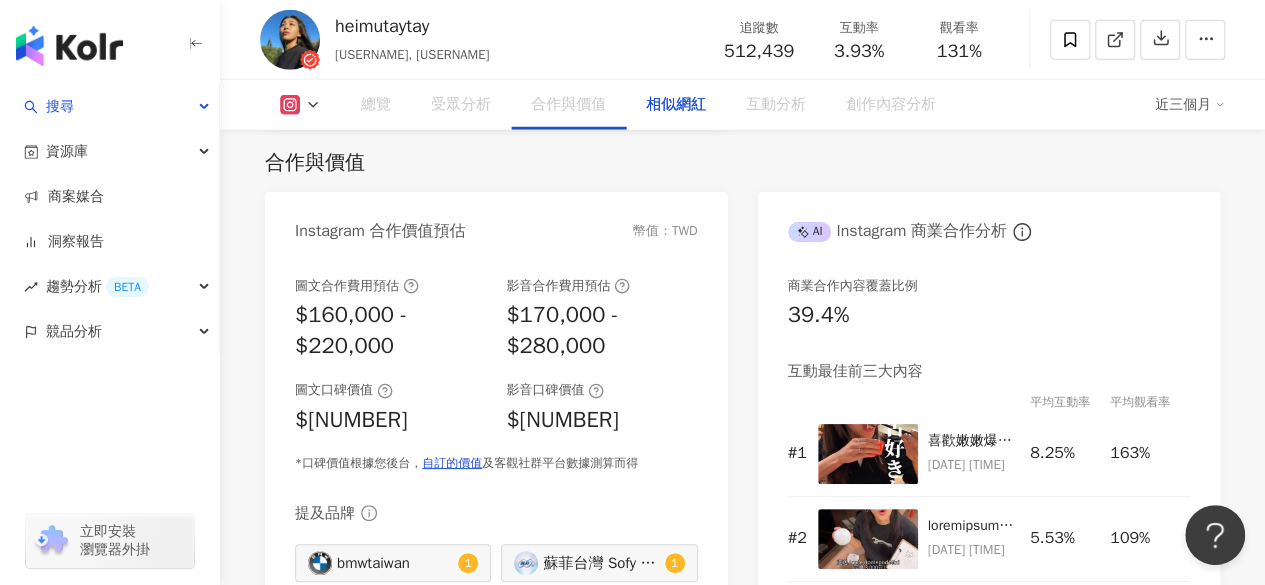 scroll, scrollTop: 3344, scrollLeft: 0, axis: vertical 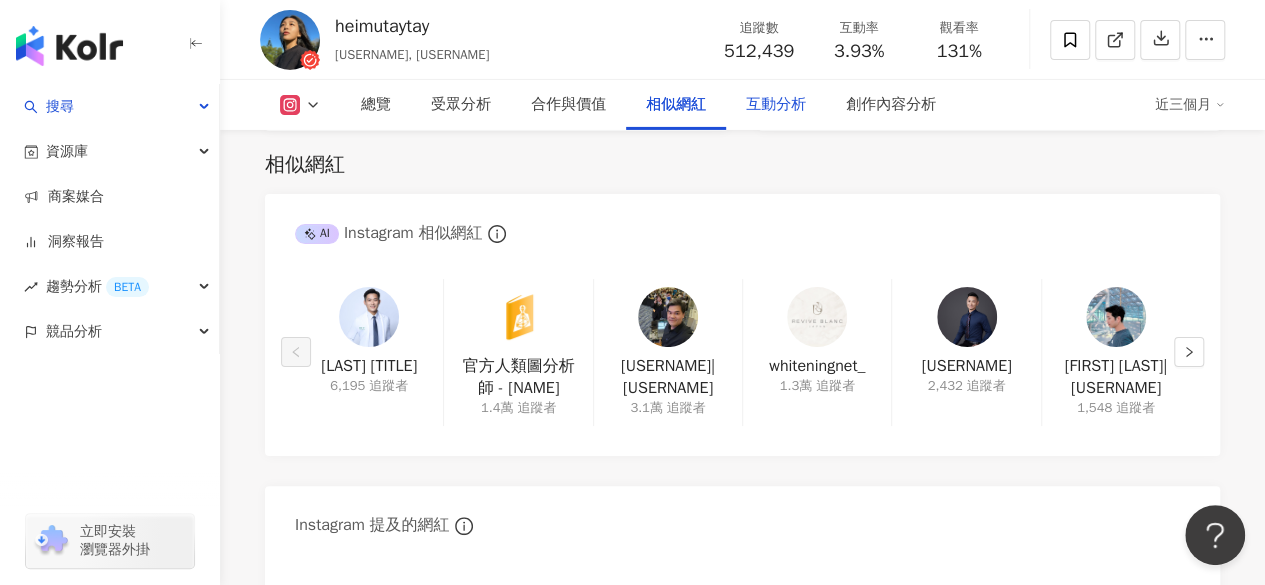 click on "互動分析" at bounding box center (776, 105) 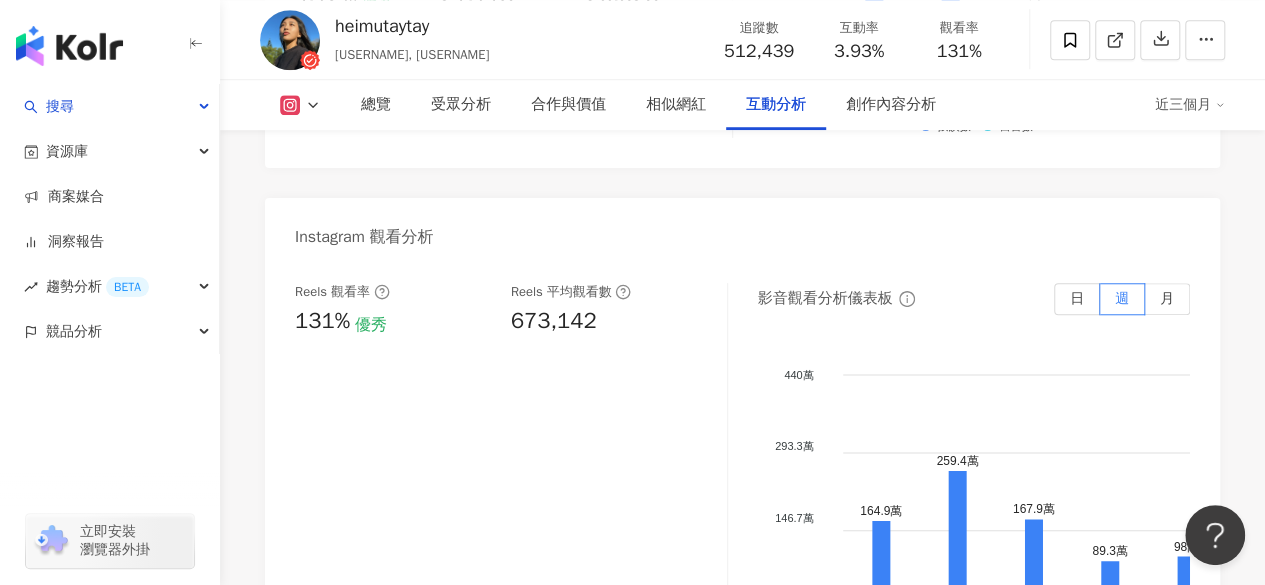 scroll, scrollTop: 4617, scrollLeft: 0, axis: vertical 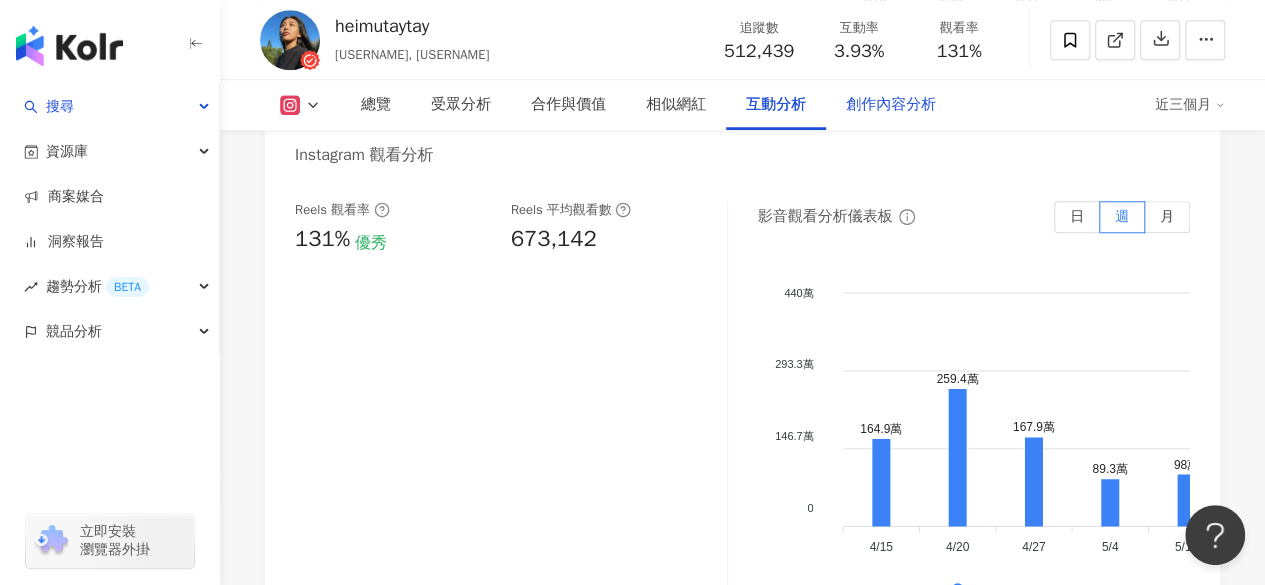 click on "創作內容分析" at bounding box center (891, 105) 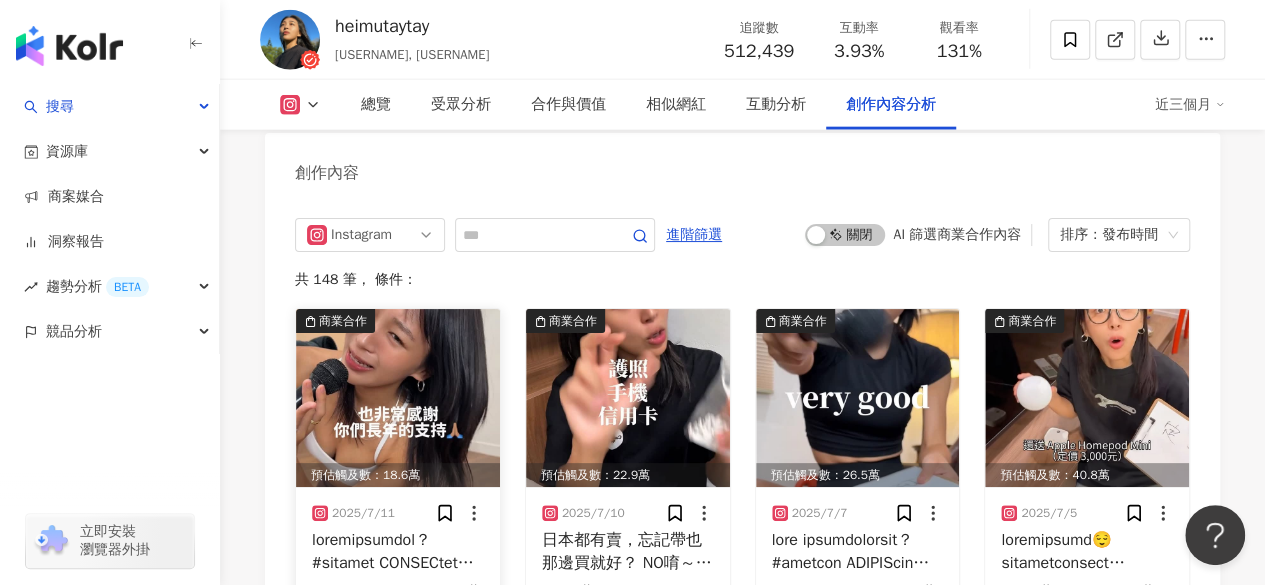 scroll, scrollTop: 6385, scrollLeft: 0, axis: vertical 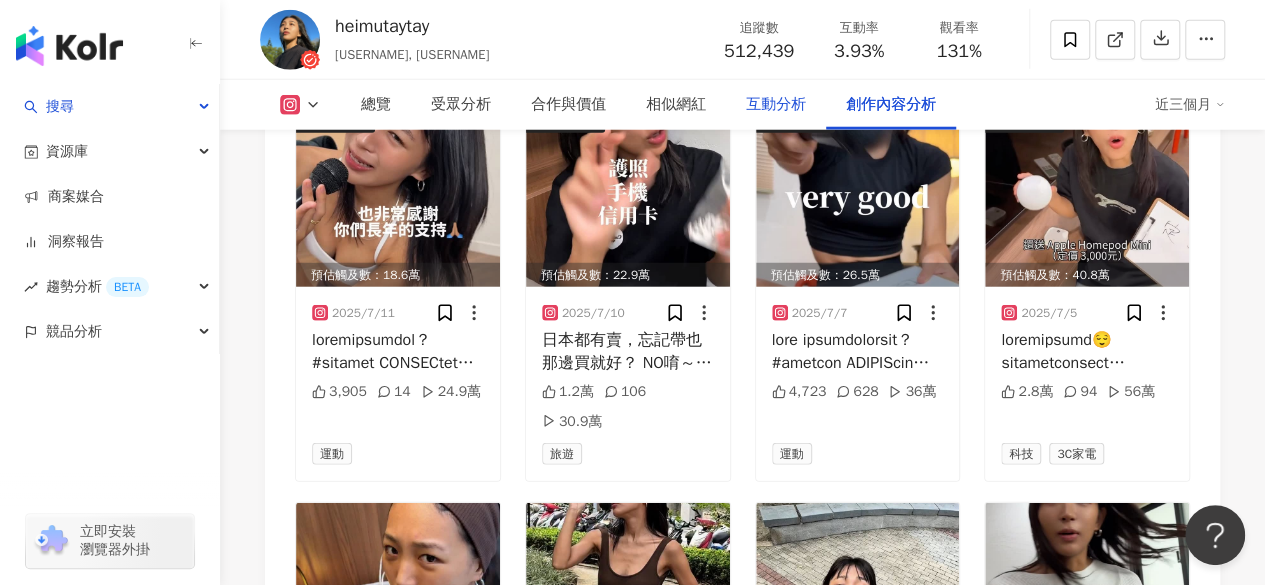 click on "互動分析" at bounding box center (776, 105) 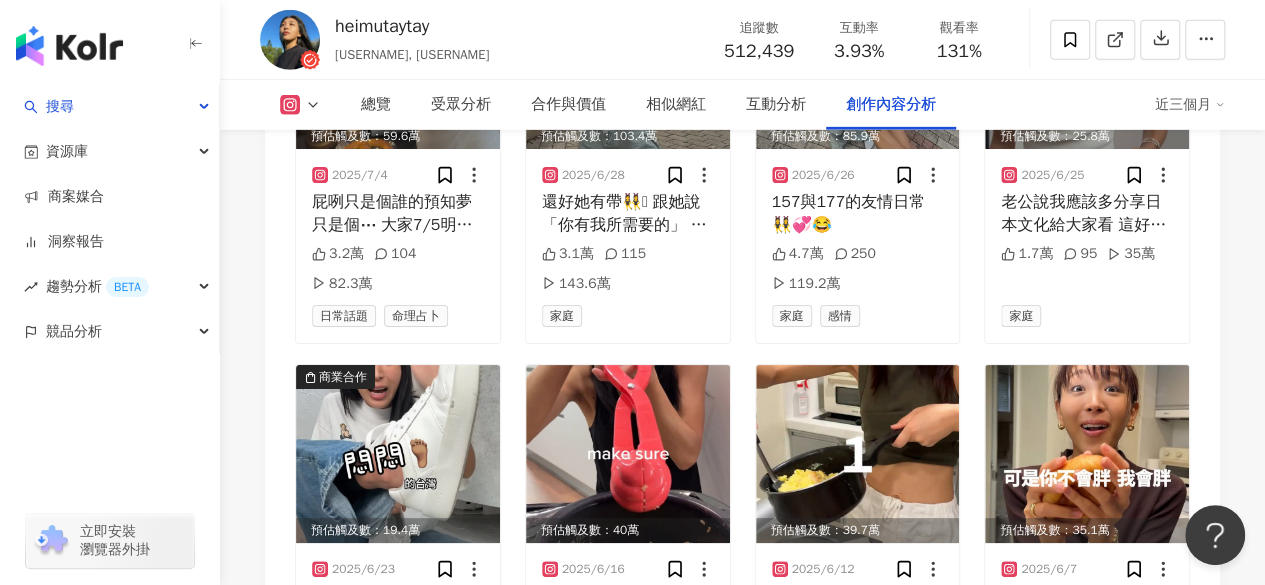 scroll, scrollTop: 7360, scrollLeft: 0, axis: vertical 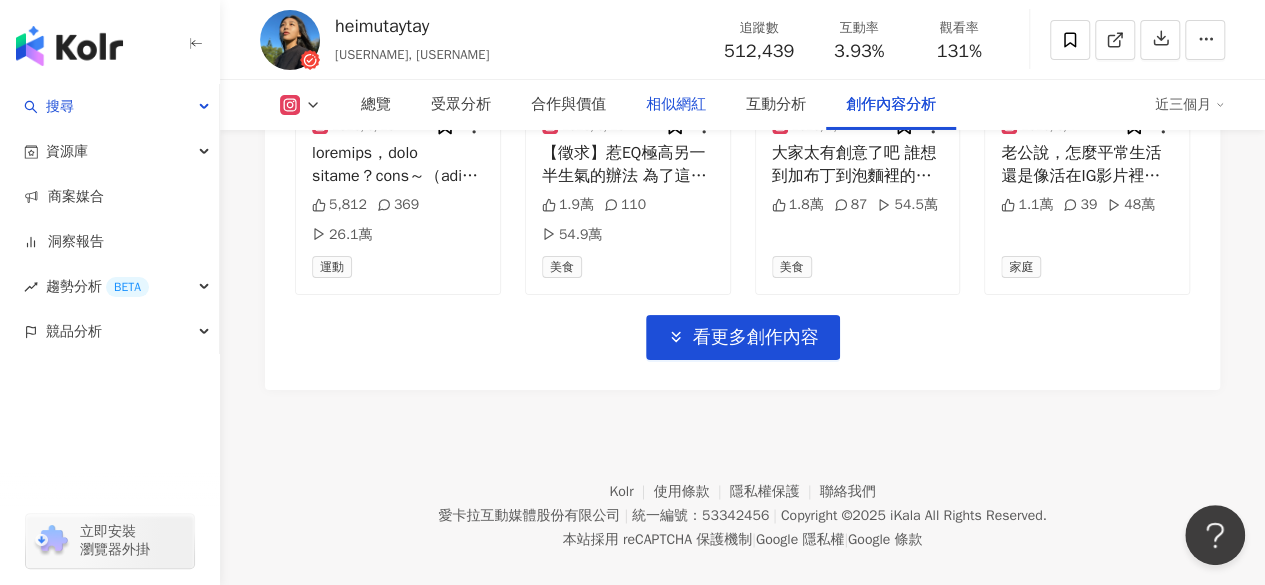 click on "相似網紅" at bounding box center (676, 105) 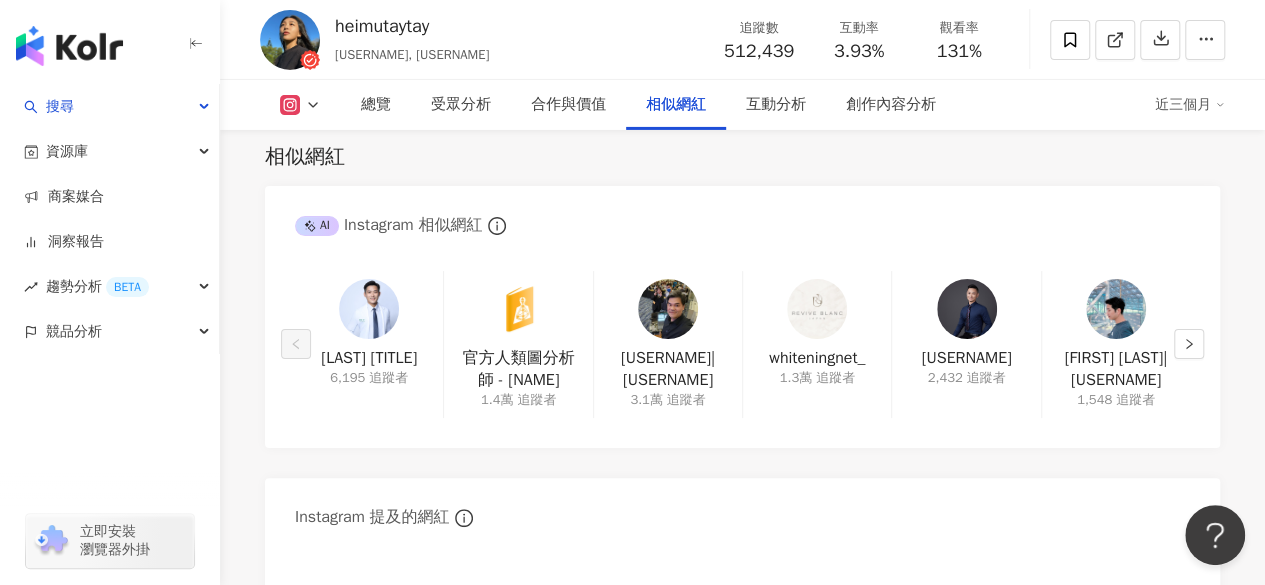 scroll, scrollTop: 3444, scrollLeft: 0, axis: vertical 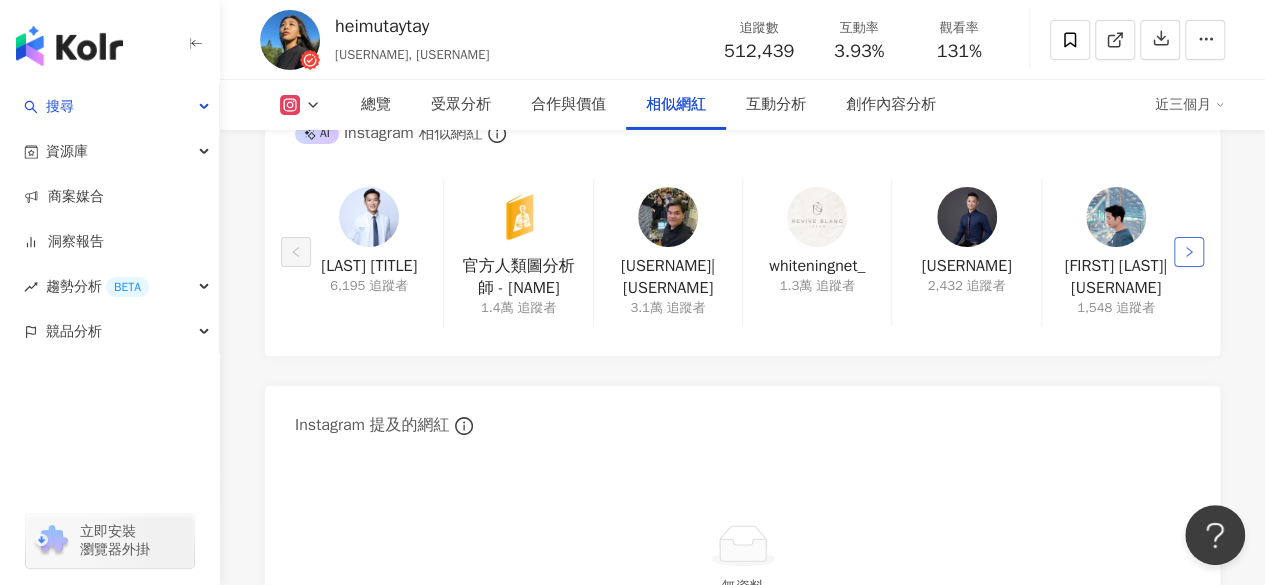 click at bounding box center (1189, 252) 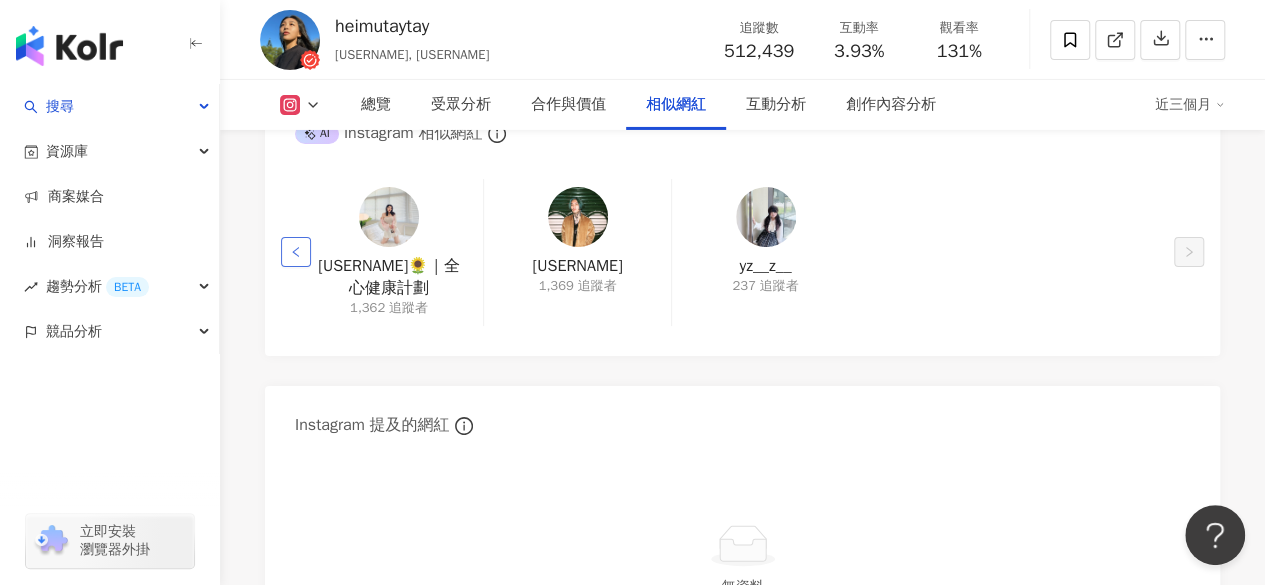 click 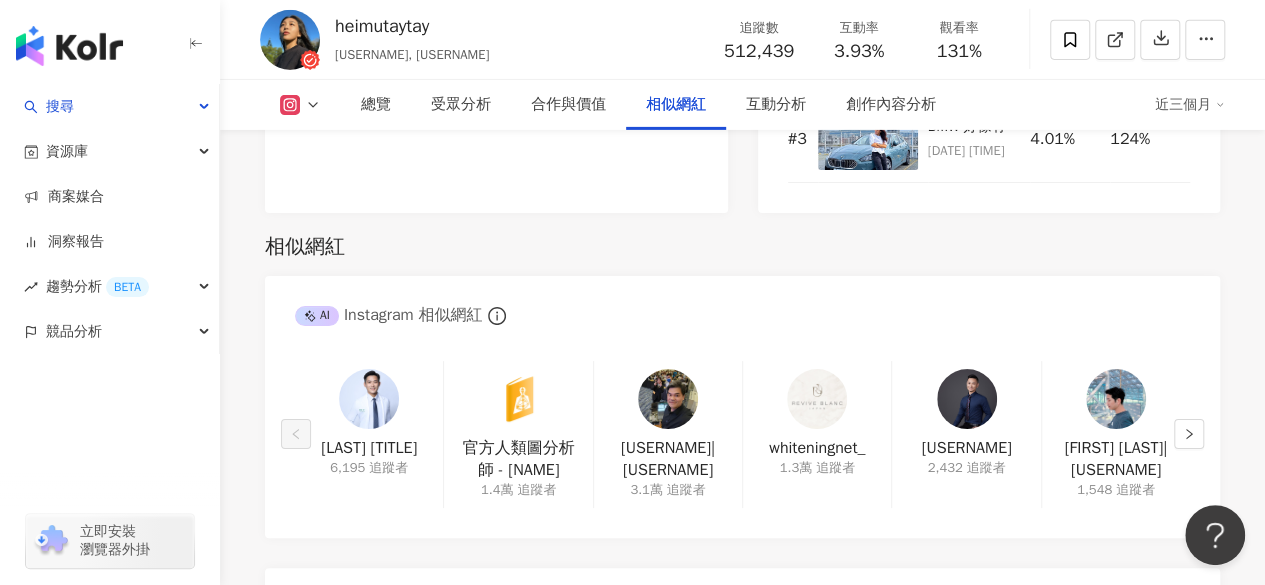 scroll, scrollTop: 3344, scrollLeft: 0, axis: vertical 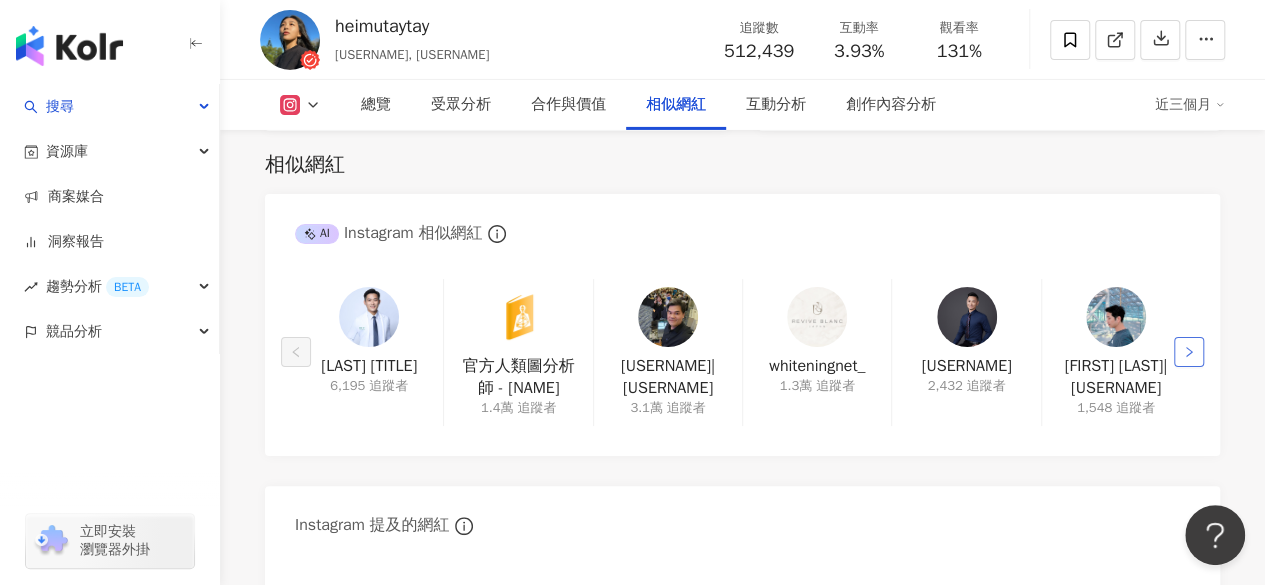 click 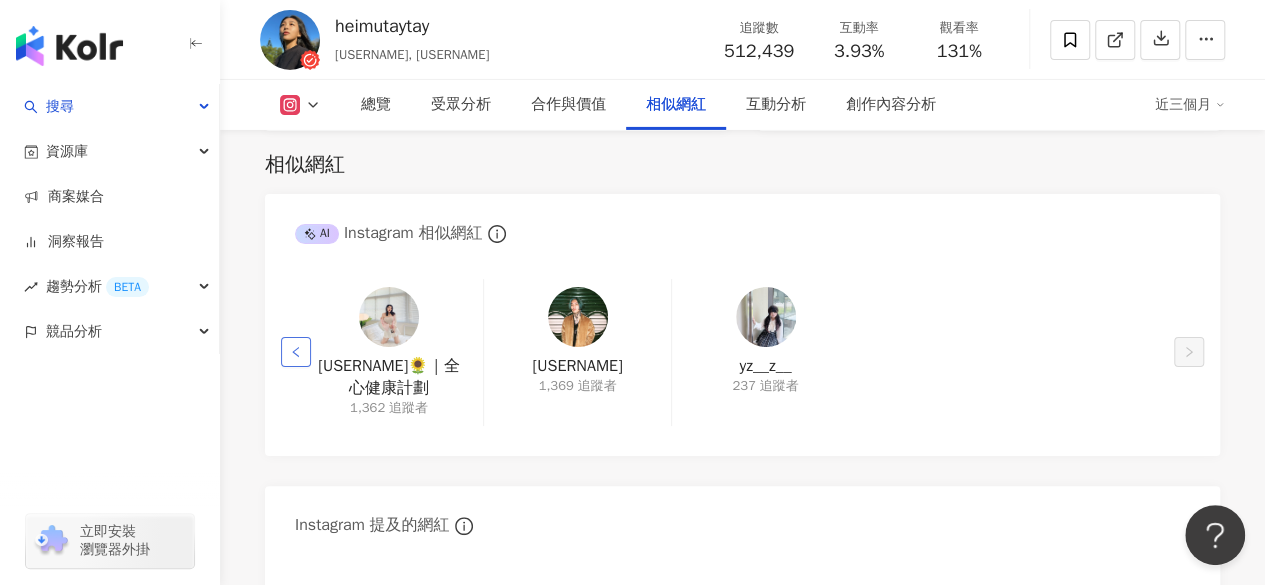 click at bounding box center (296, 352) 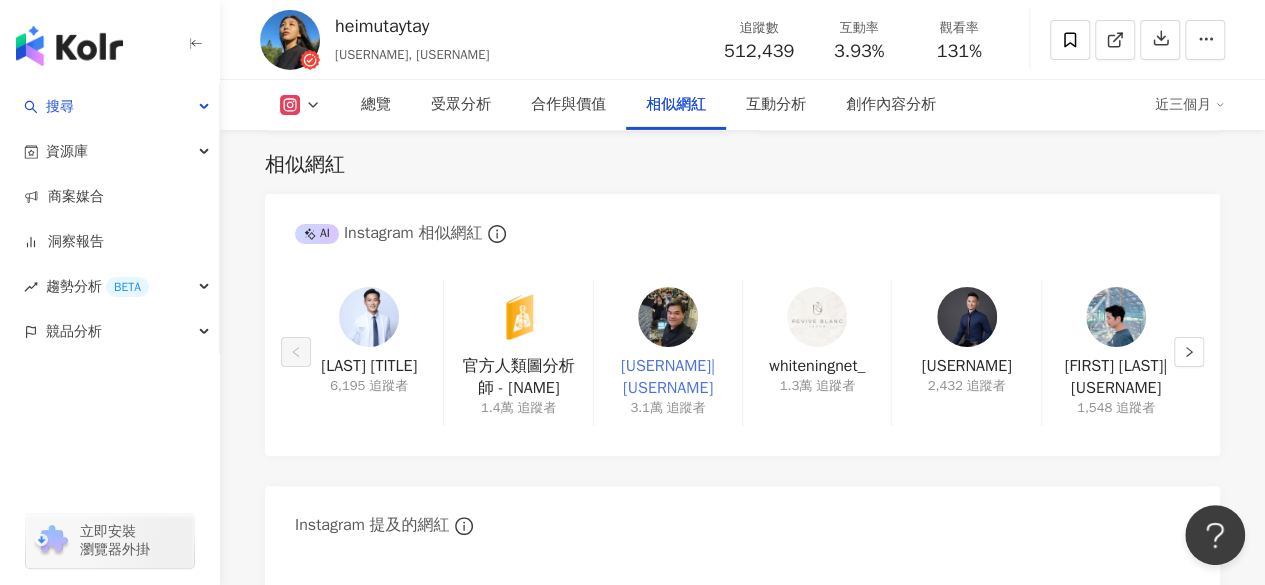 click on "盧正正|cheng_cheng.lu" at bounding box center (668, 377) 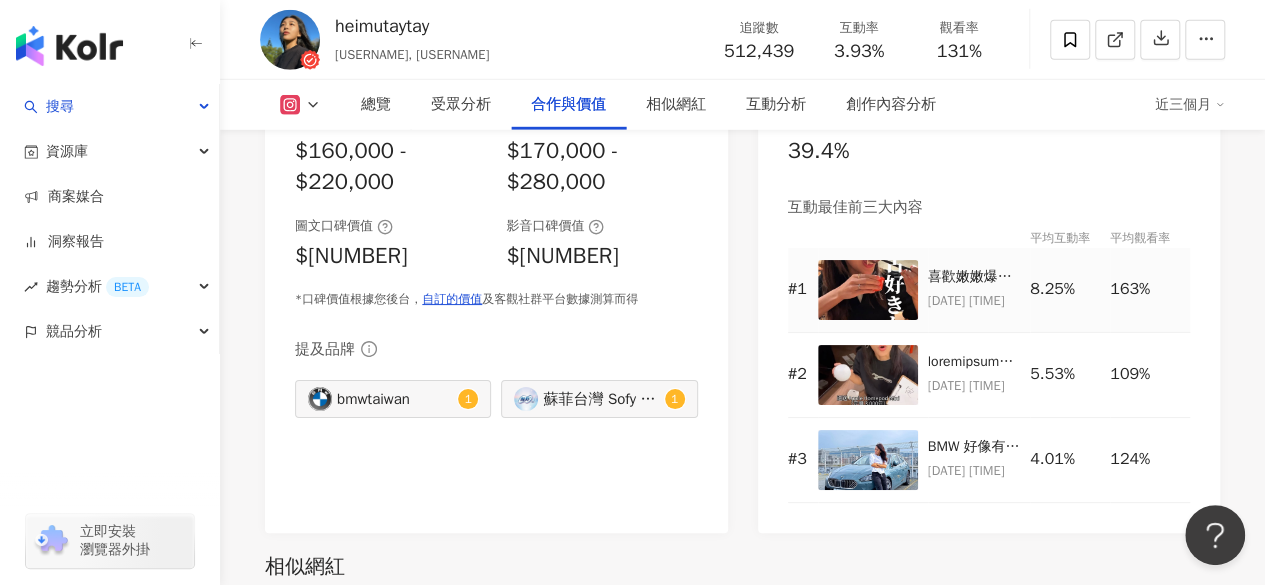 scroll, scrollTop: 2744, scrollLeft: 0, axis: vertical 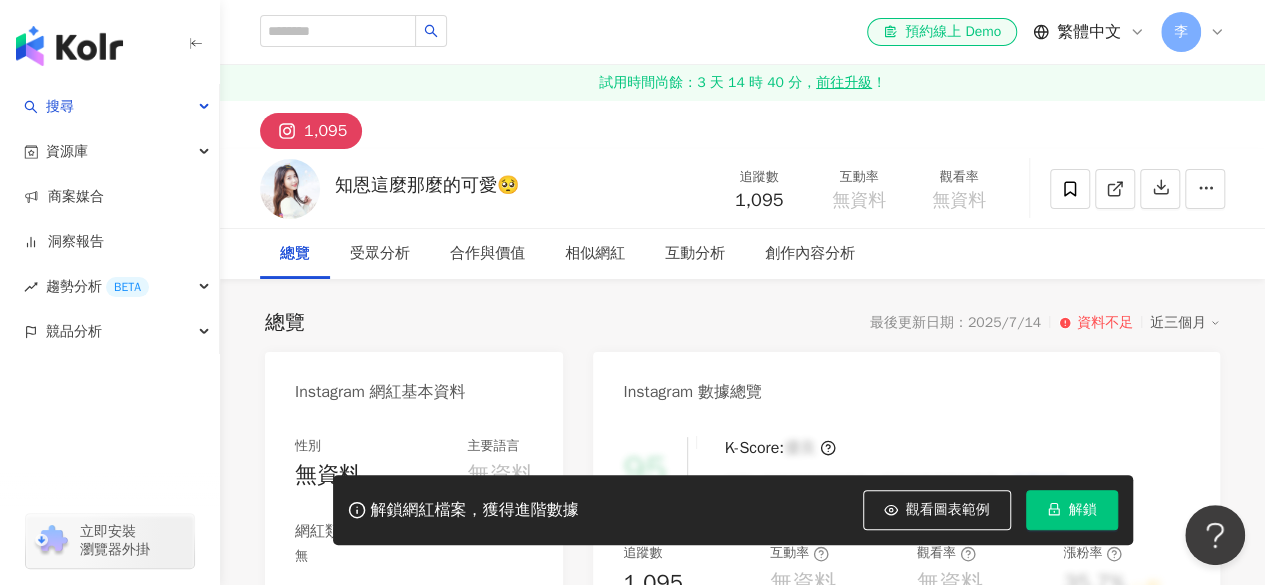 click at bounding box center [290, 189] 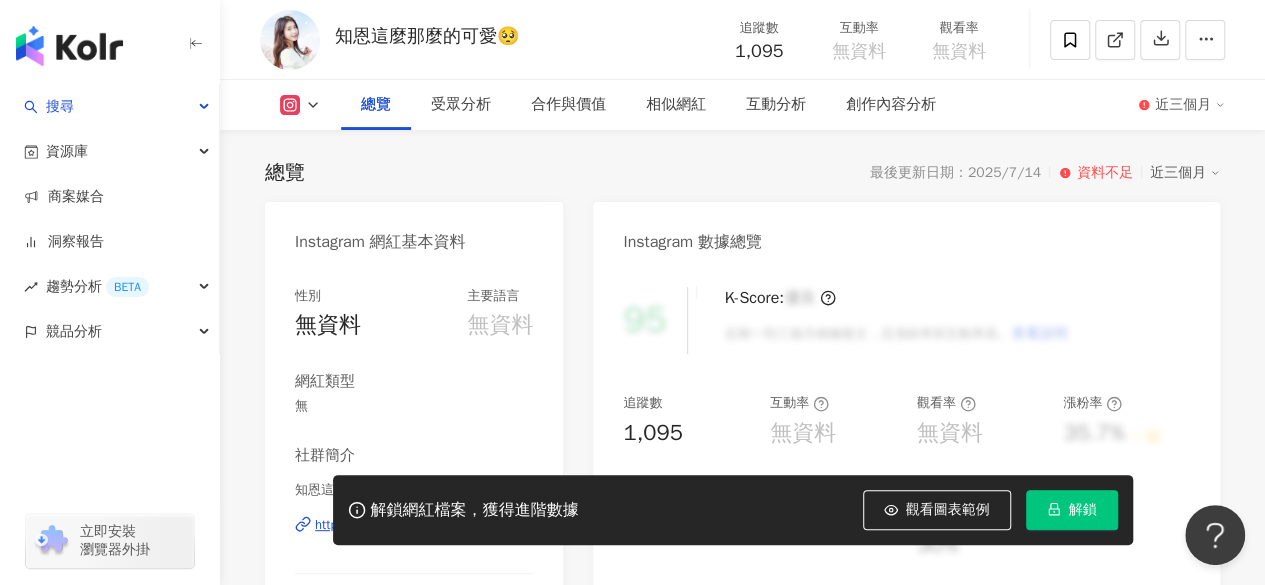 scroll, scrollTop: 300, scrollLeft: 0, axis: vertical 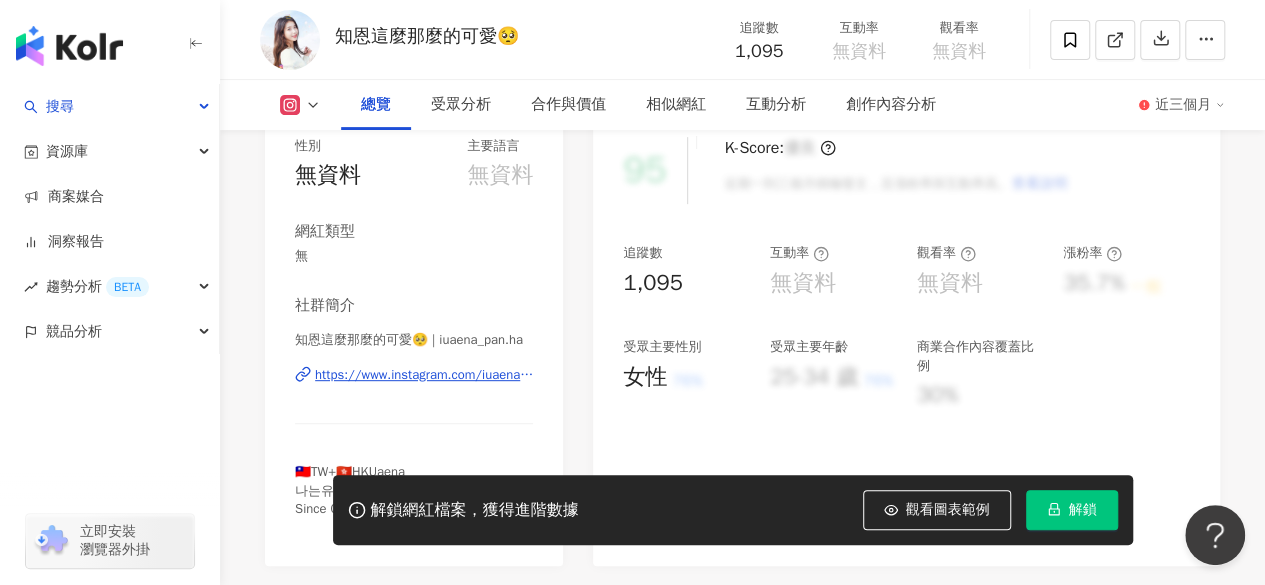 click on "https://www.instagram.com/iuaena_pan.ha/" at bounding box center (424, 375) 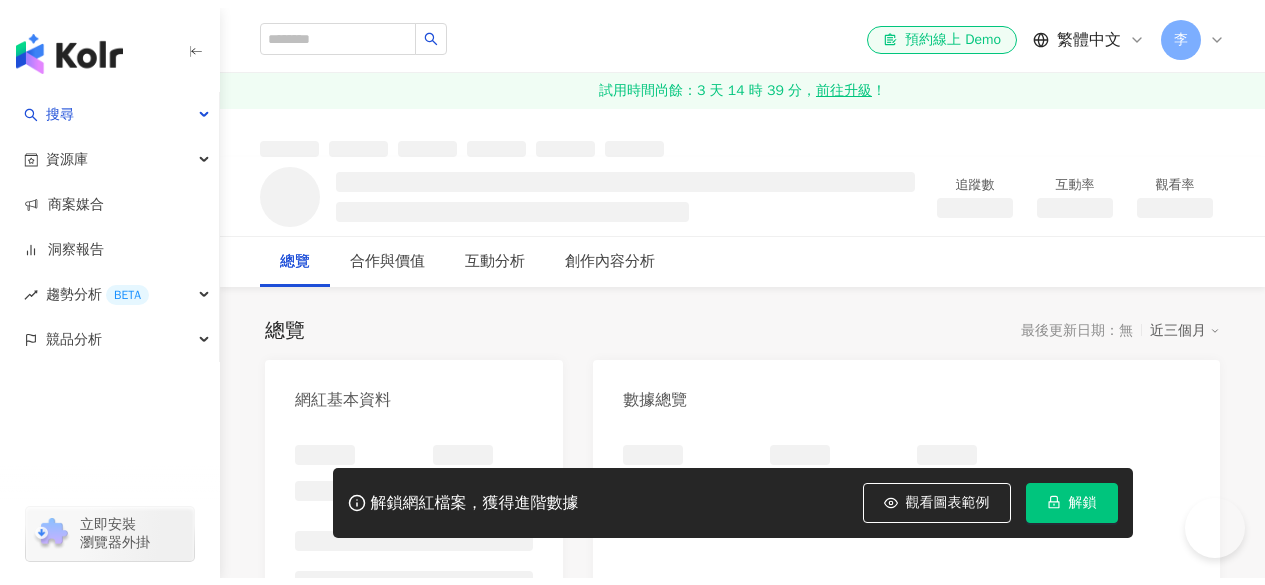 scroll, scrollTop: 0, scrollLeft: 0, axis: both 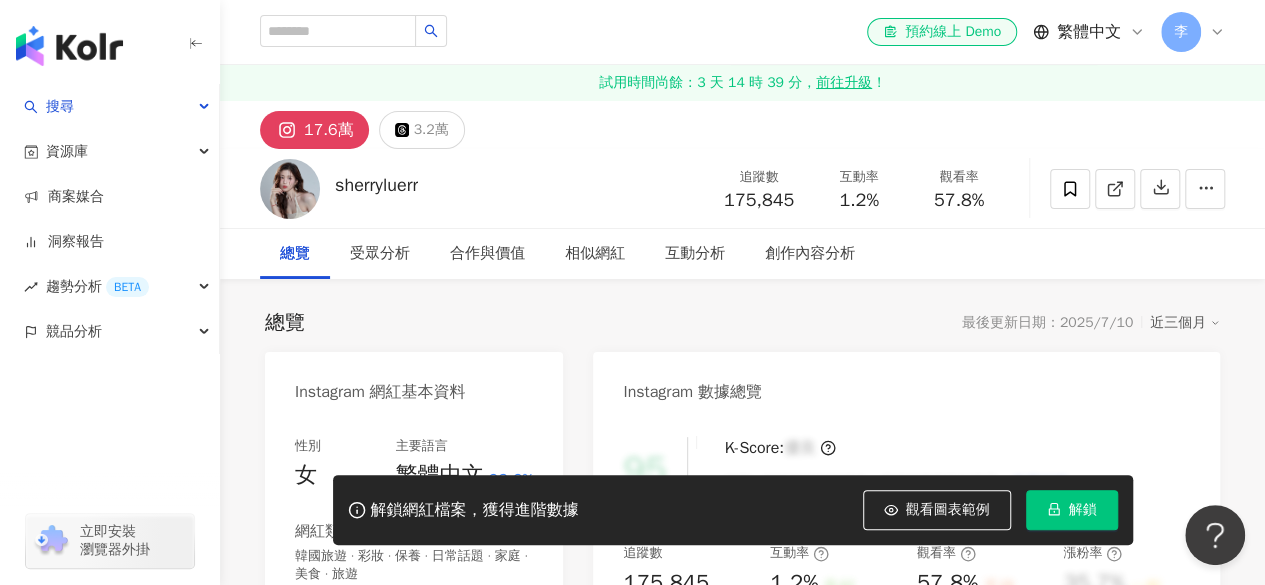 click on "解鎖" at bounding box center [1083, 510] 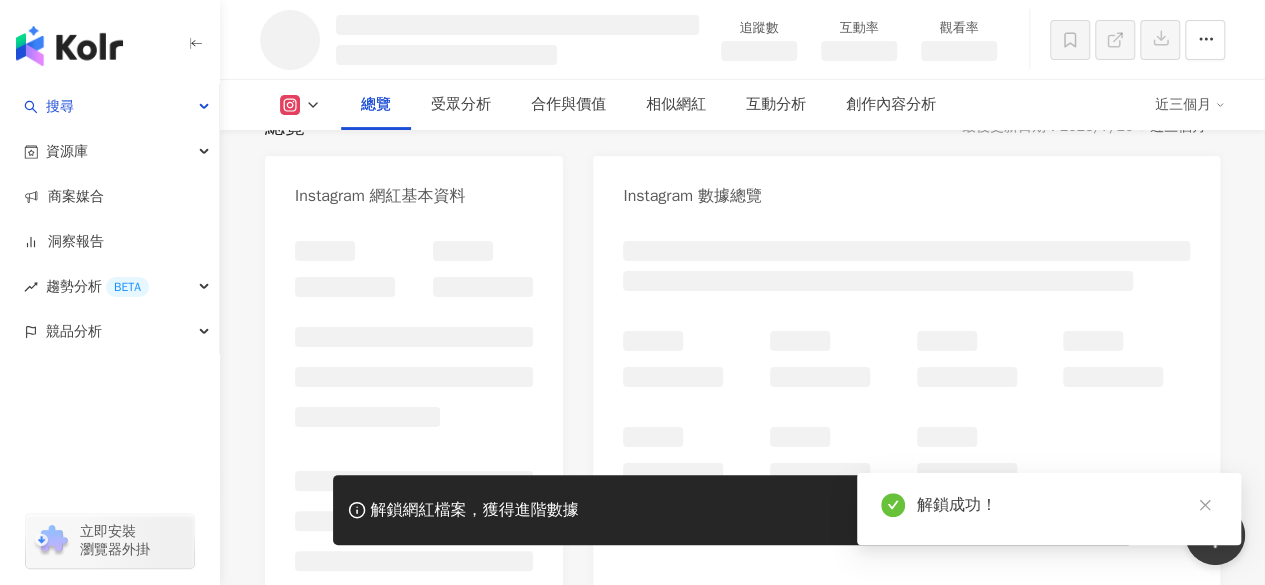 scroll, scrollTop: 200, scrollLeft: 0, axis: vertical 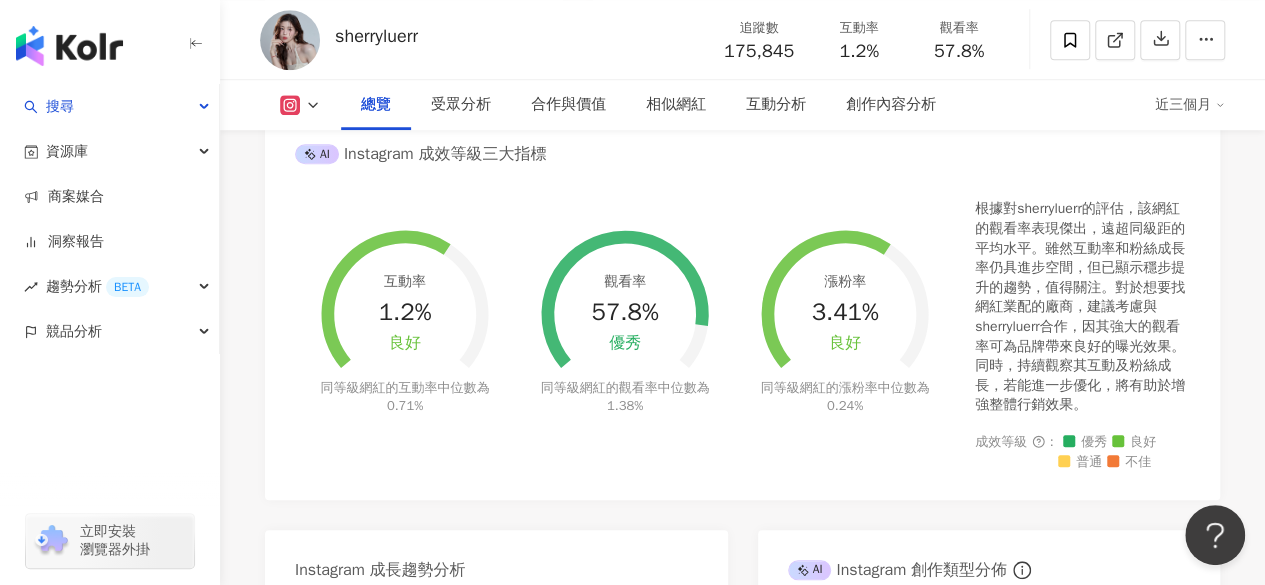 drag, startPoint x: 1040, startPoint y: 218, endPoint x: 1064, endPoint y: 295, distance: 80.65358 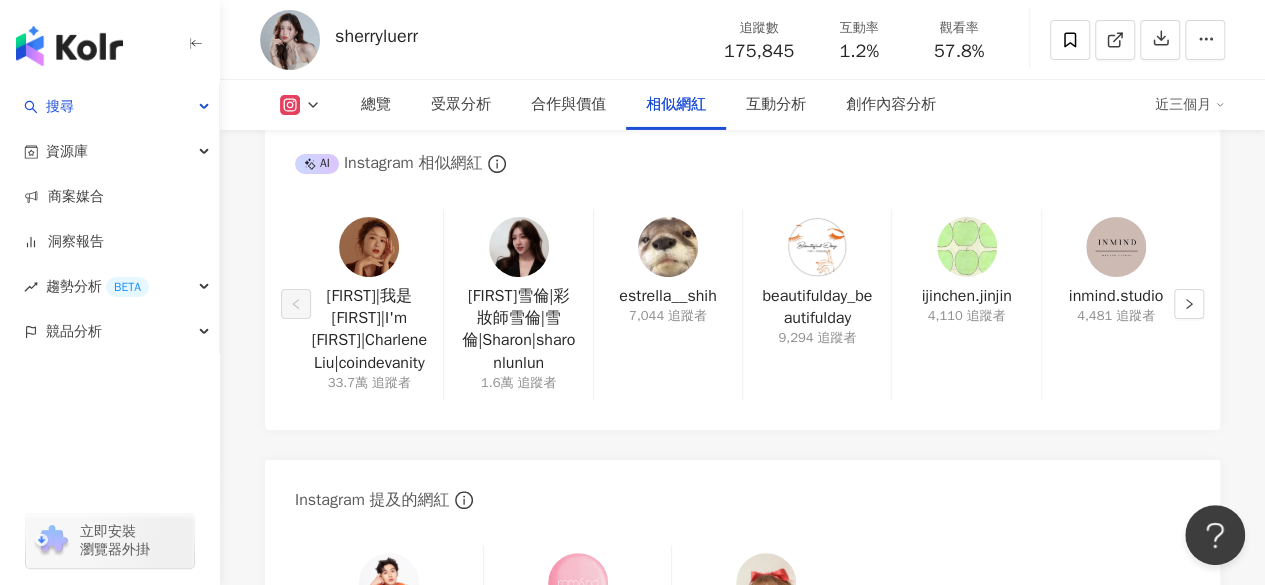 scroll, scrollTop: 3400, scrollLeft: 0, axis: vertical 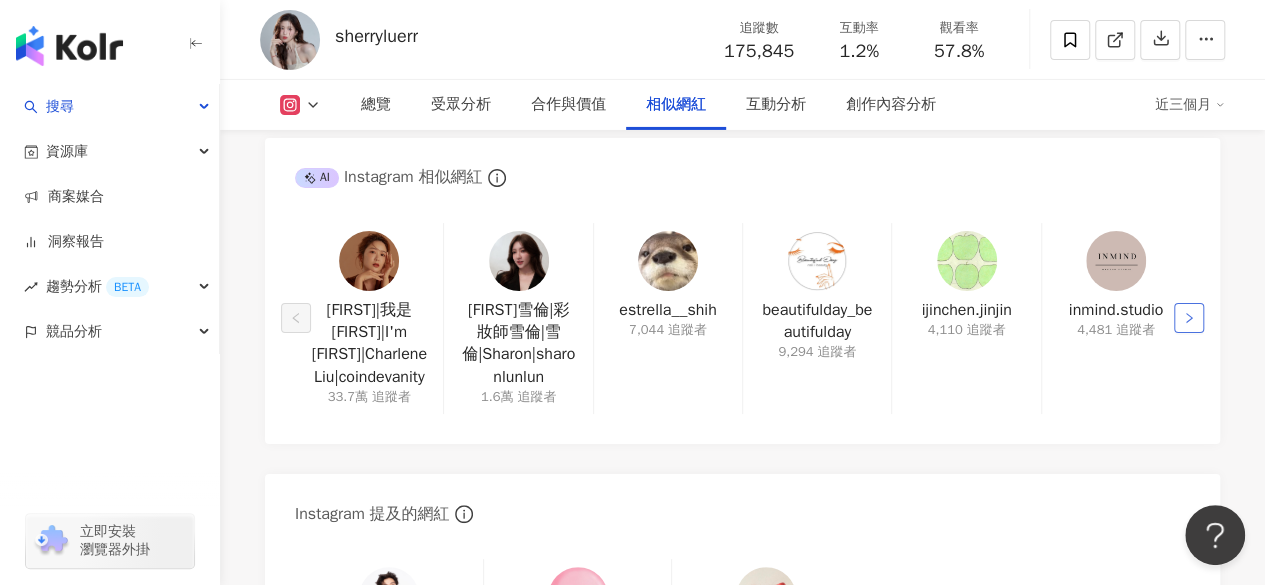 click at bounding box center (1189, 318) 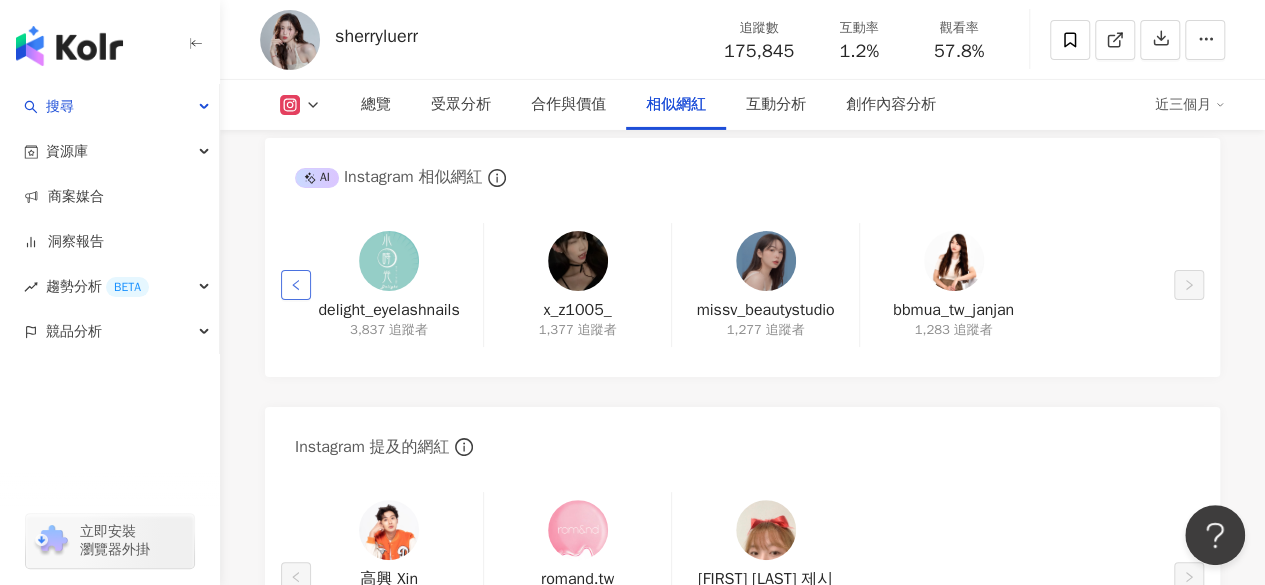 click at bounding box center (296, 285) 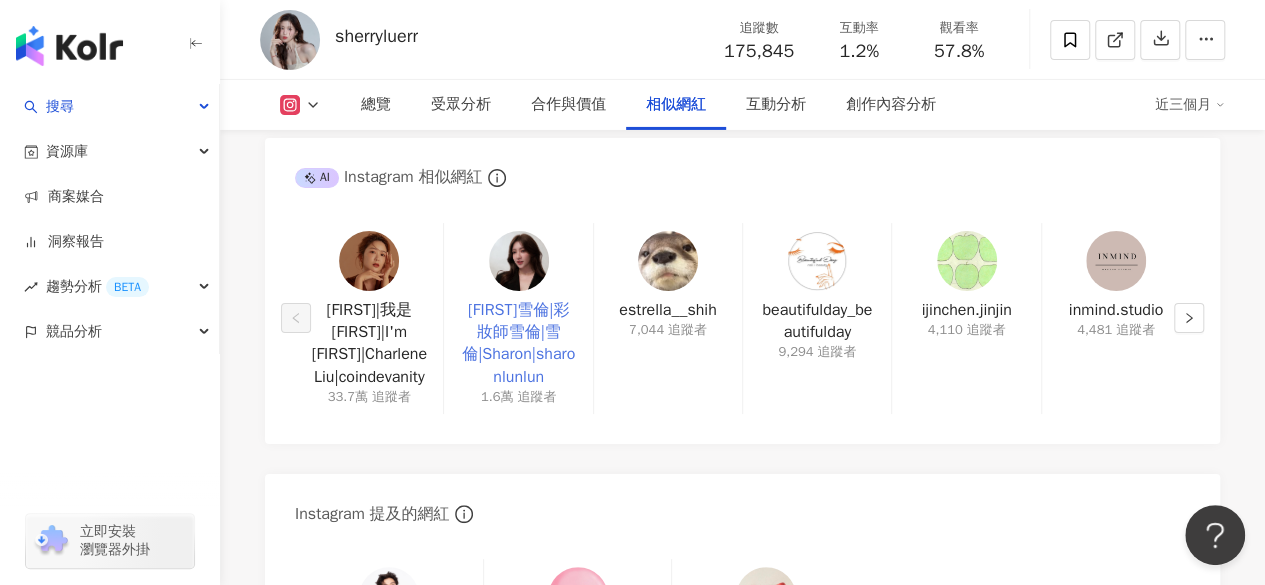 click on "Sharon雪倫|彩妝師雪倫|雪倫|Sharon|sharonlunlun" at bounding box center [518, 344] 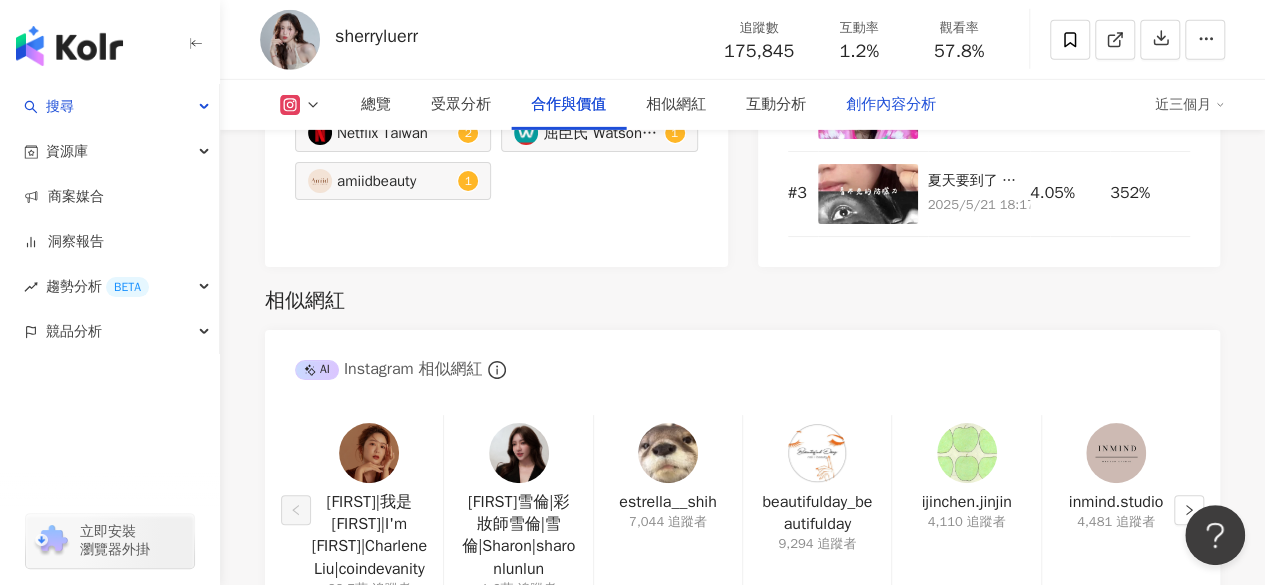 scroll, scrollTop: 3100, scrollLeft: 0, axis: vertical 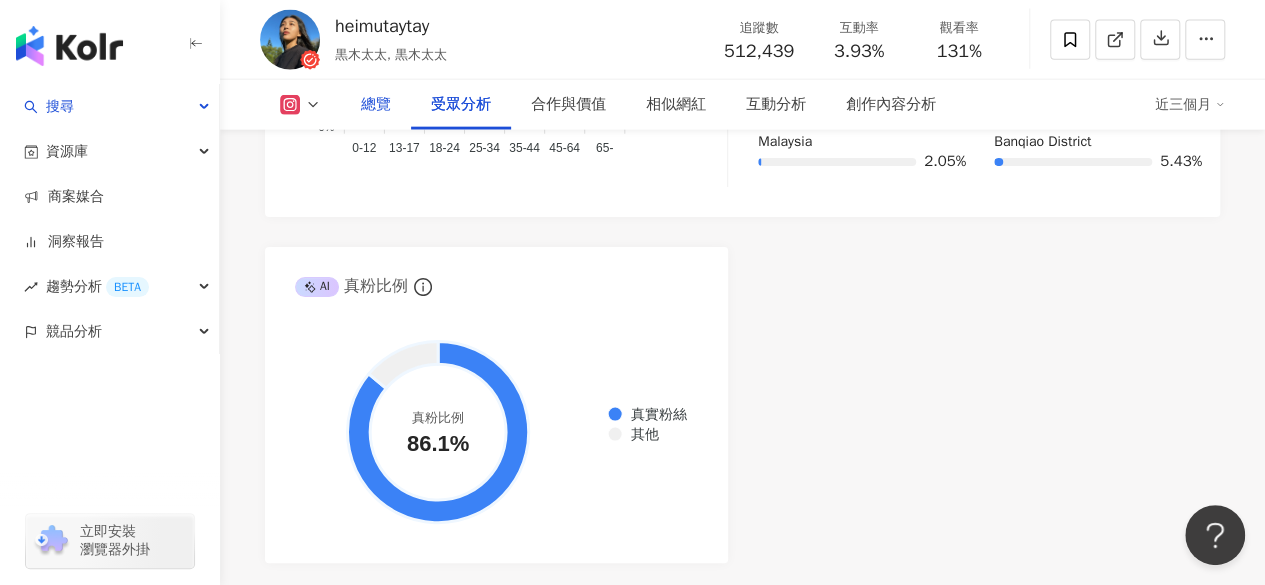 click on "總覽" at bounding box center [376, 105] 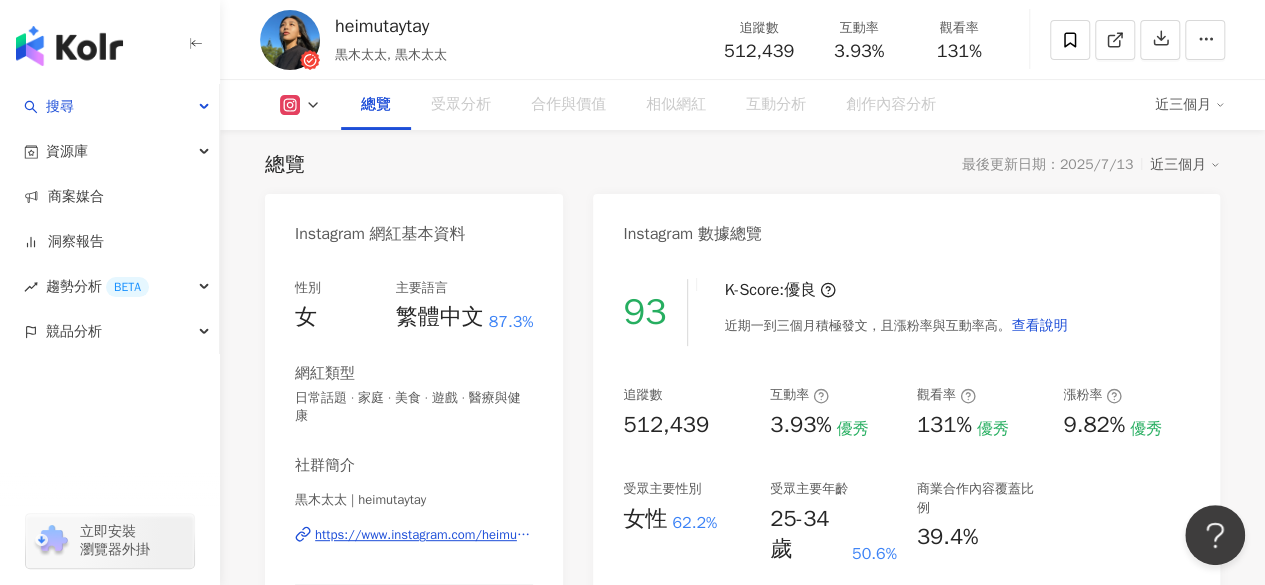 scroll, scrollTop: 758, scrollLeft: 0, axis: vertical 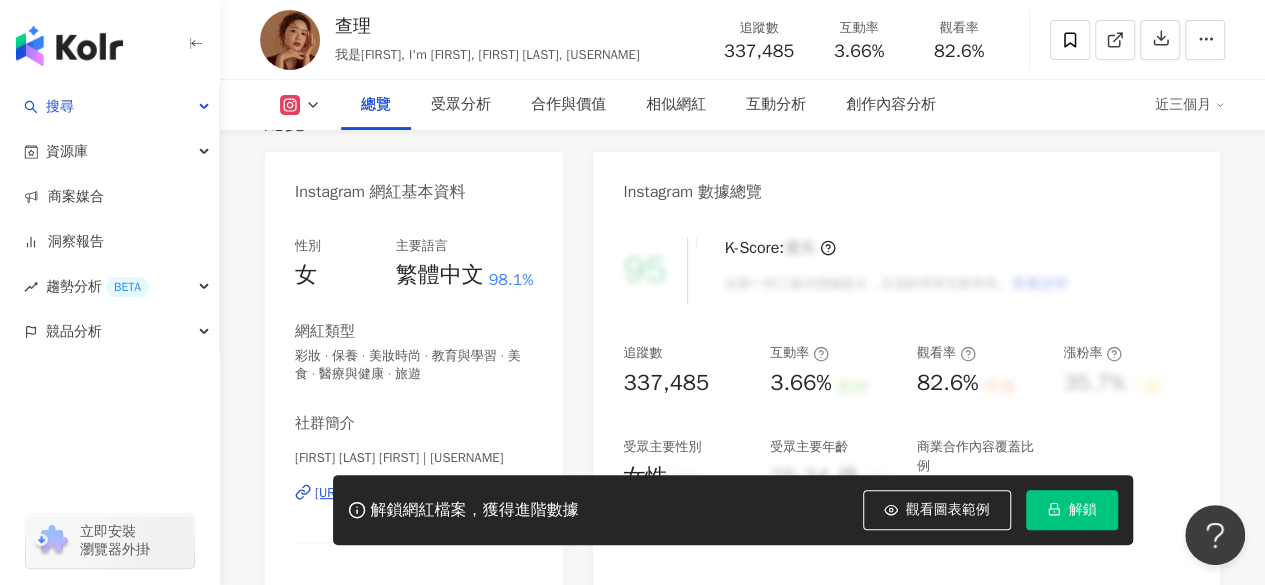 drag, startPoint x: 1080, startPoint y: 510, endPoint x: 1016, endPoint y: 347, distance: 175.11424 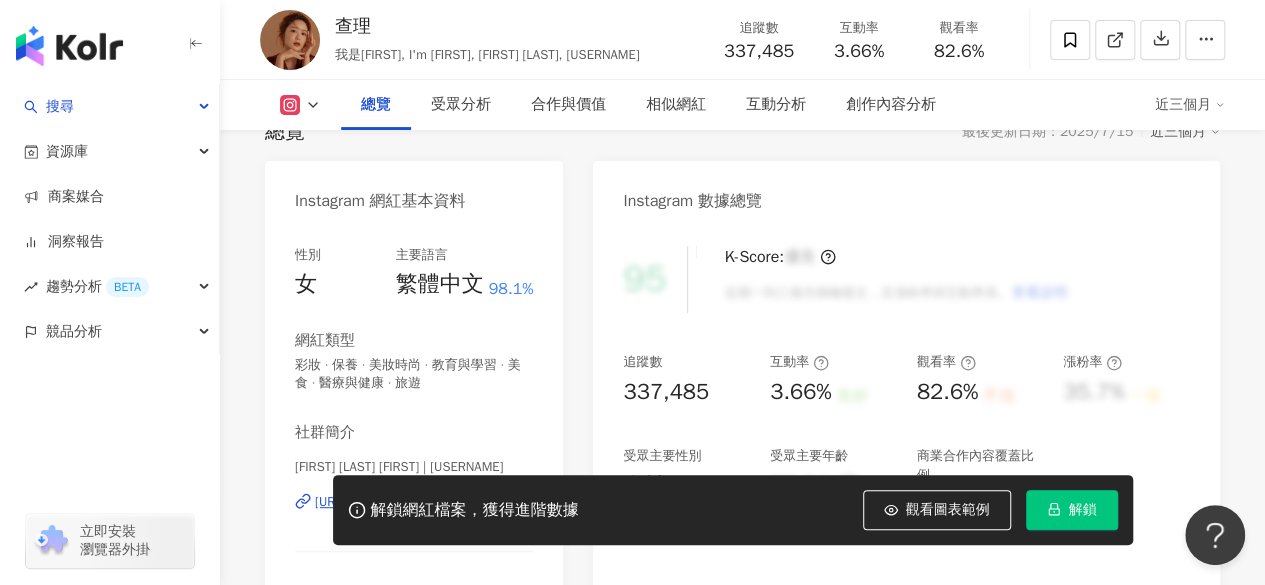 scroll, scrollTop: 0, scrollLeft: 0, axis: both 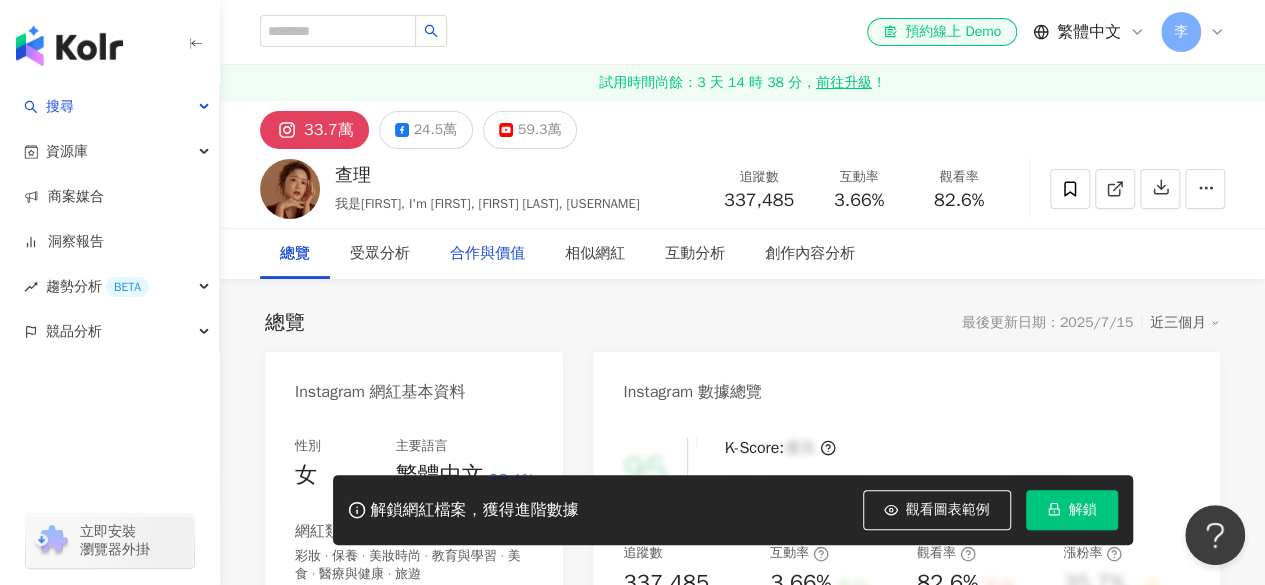 click on "合作與價值" at bounding box center (487, 254) 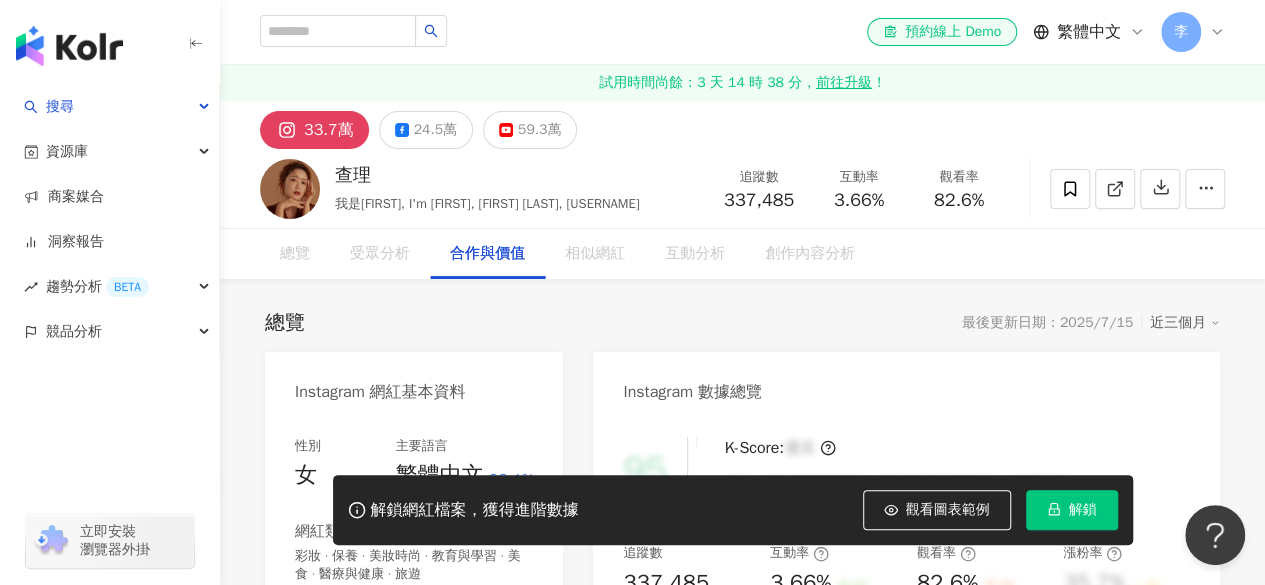 scroll, scrollTop: 2704, scrollLeft: 0, axis: vertical 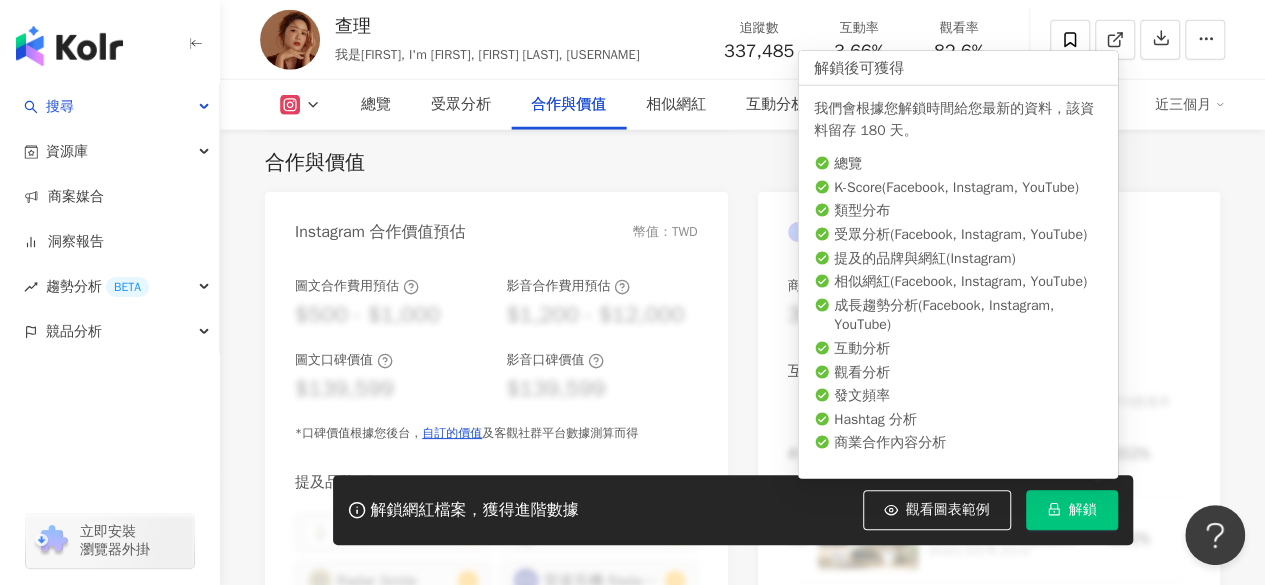 click on "解鎖" at bounding box center [1083, 510] 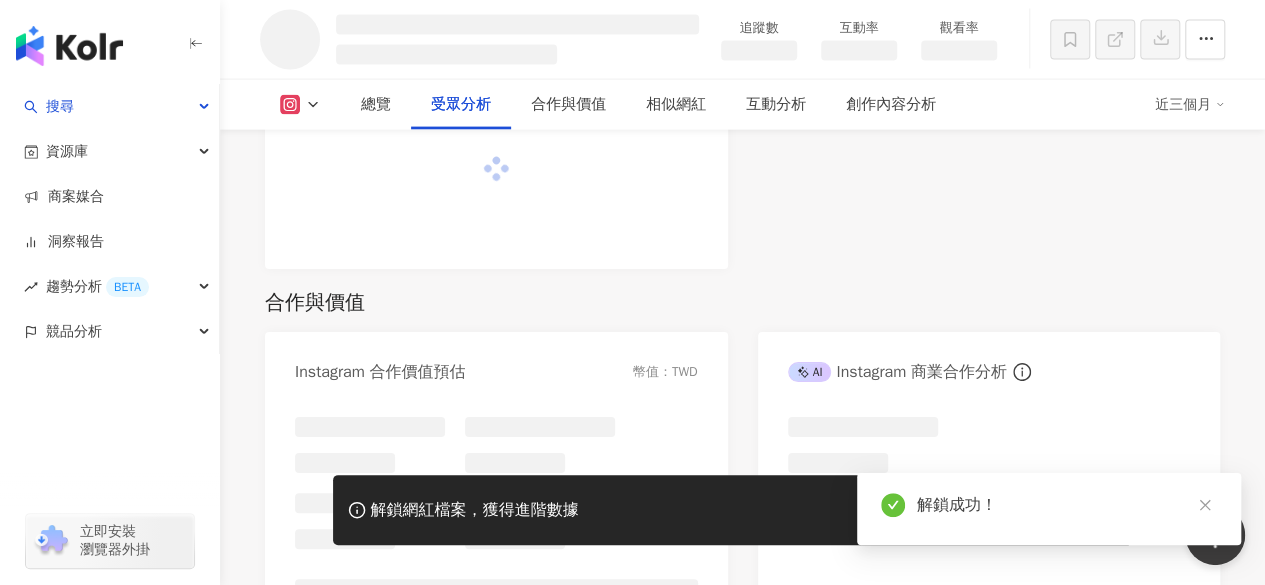 scroll, scrollTop: 1755, scrollLeft: 0, axis: vertical 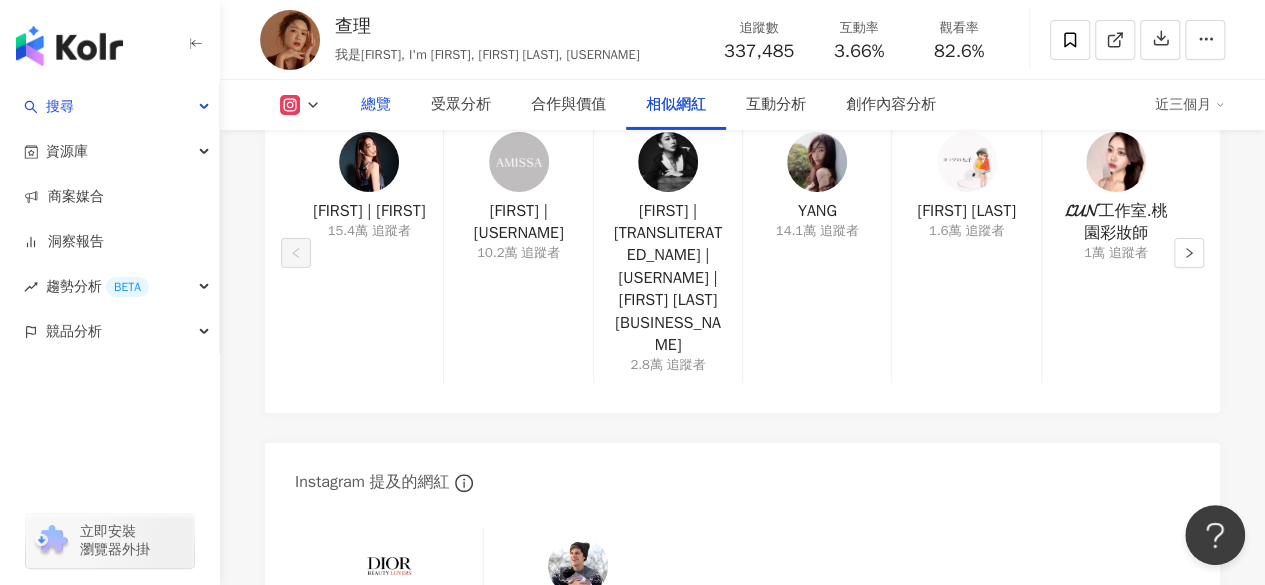 click on "總覽" at bounding box center (376, 105) 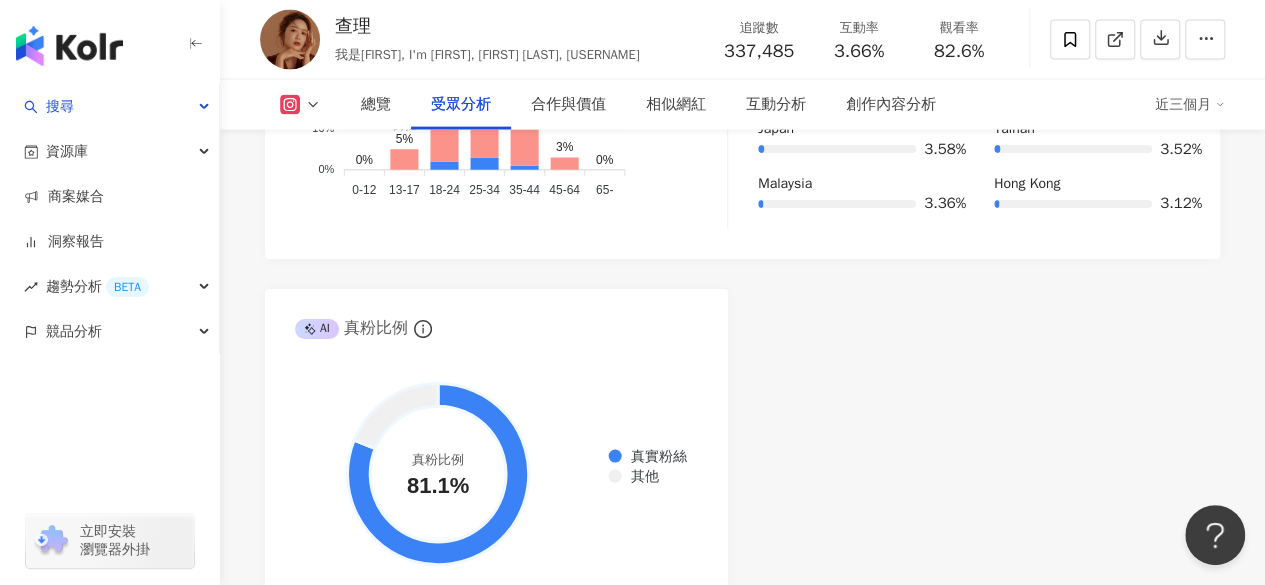 scroll, scrollTop: 2358, scrollLeft: 0, axis: vertical 